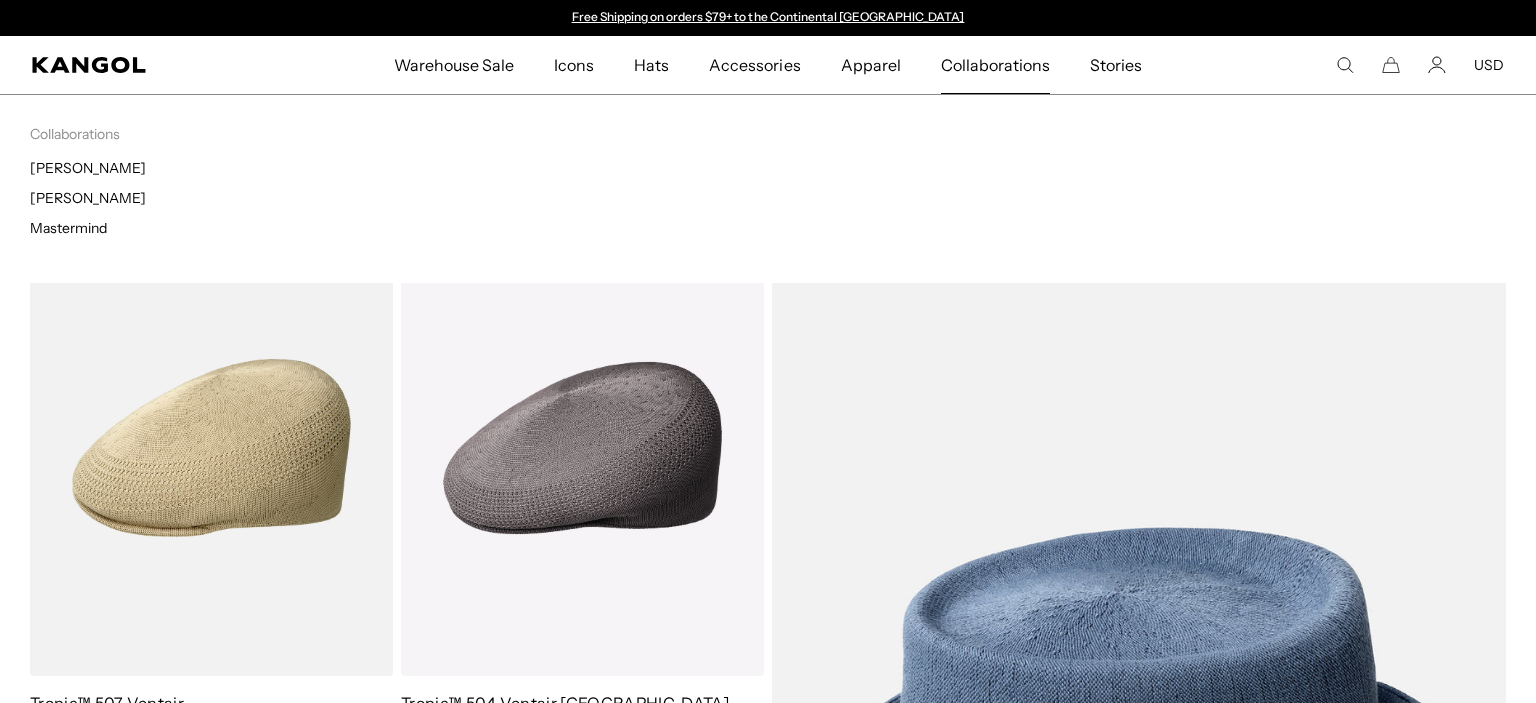 scroll, scrollTop: 0, scrollLeft: 0, axis: both 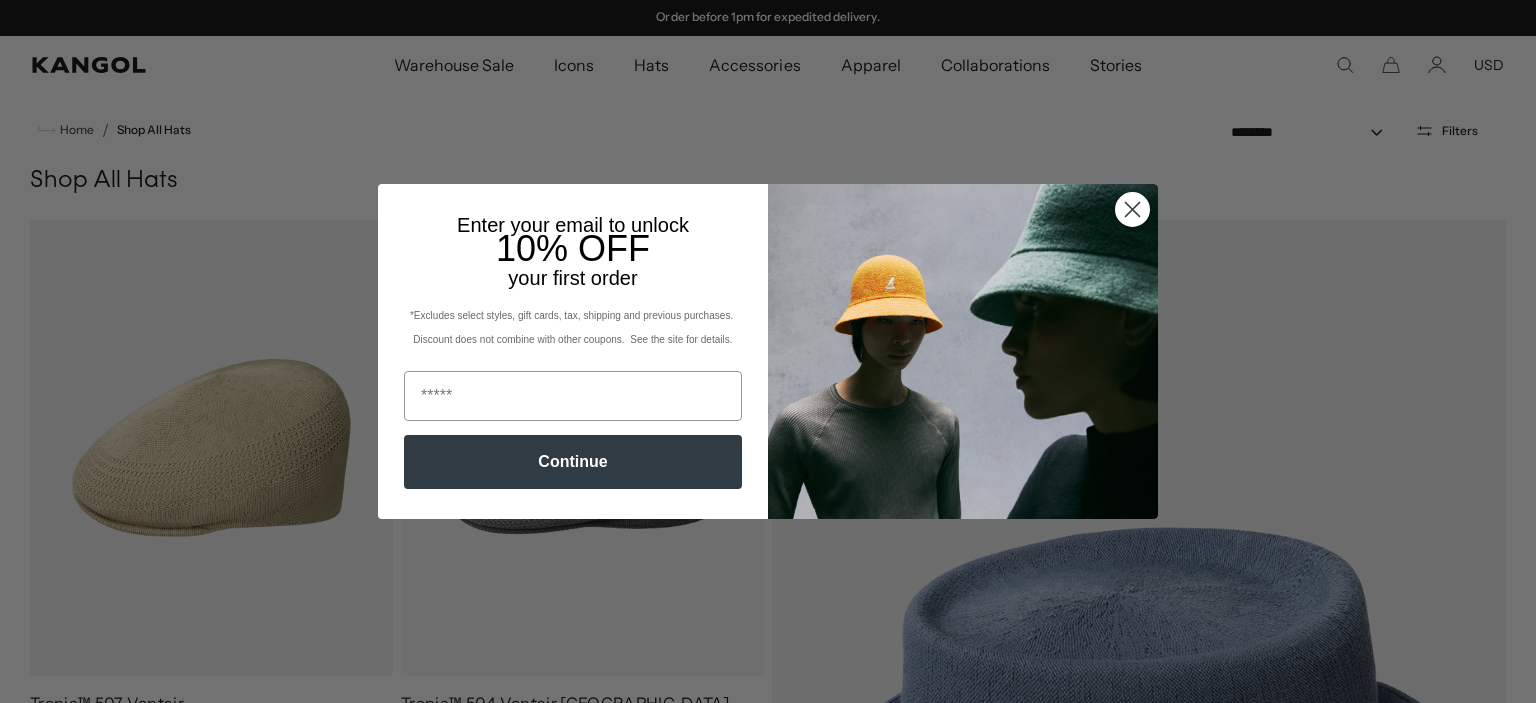 click 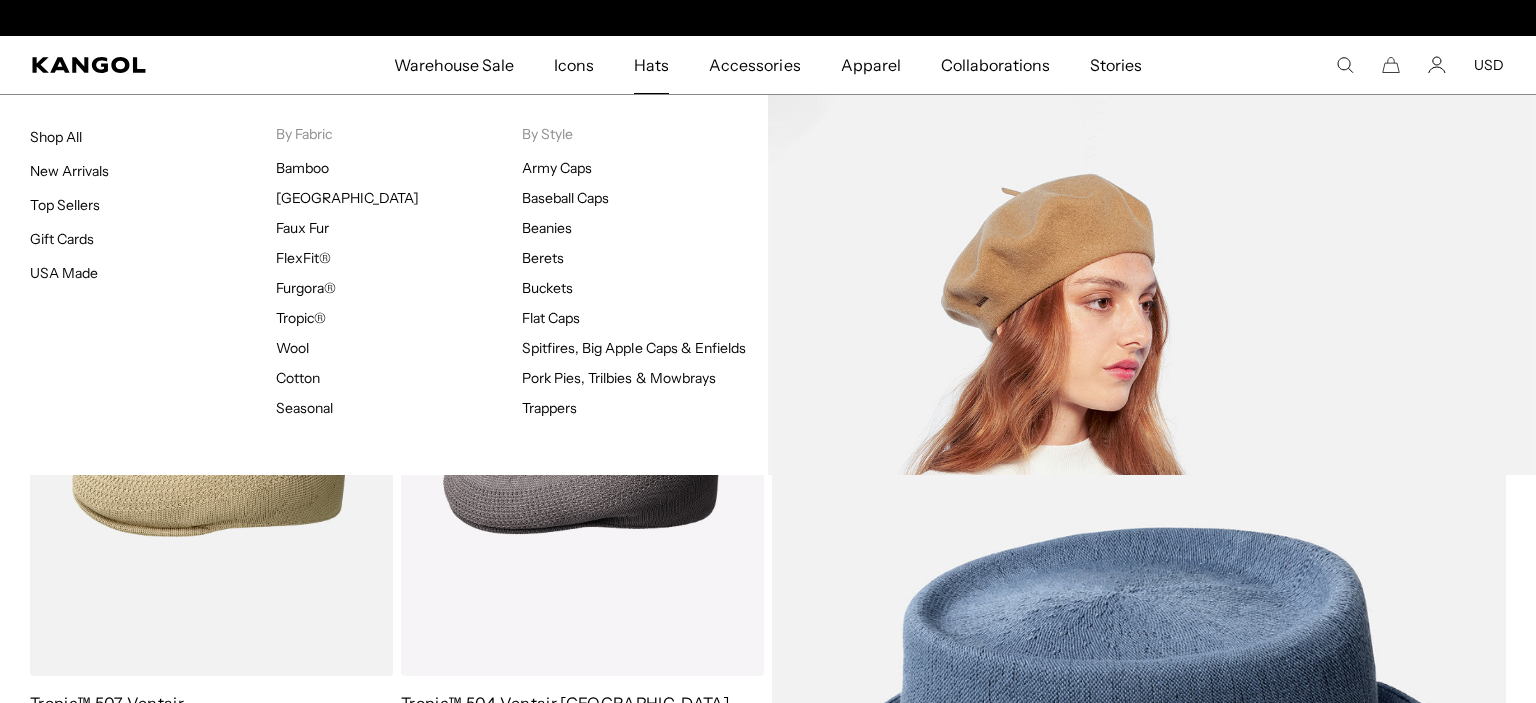 scroll, scrollTop: 0, scrollLeft: 0, axis: both 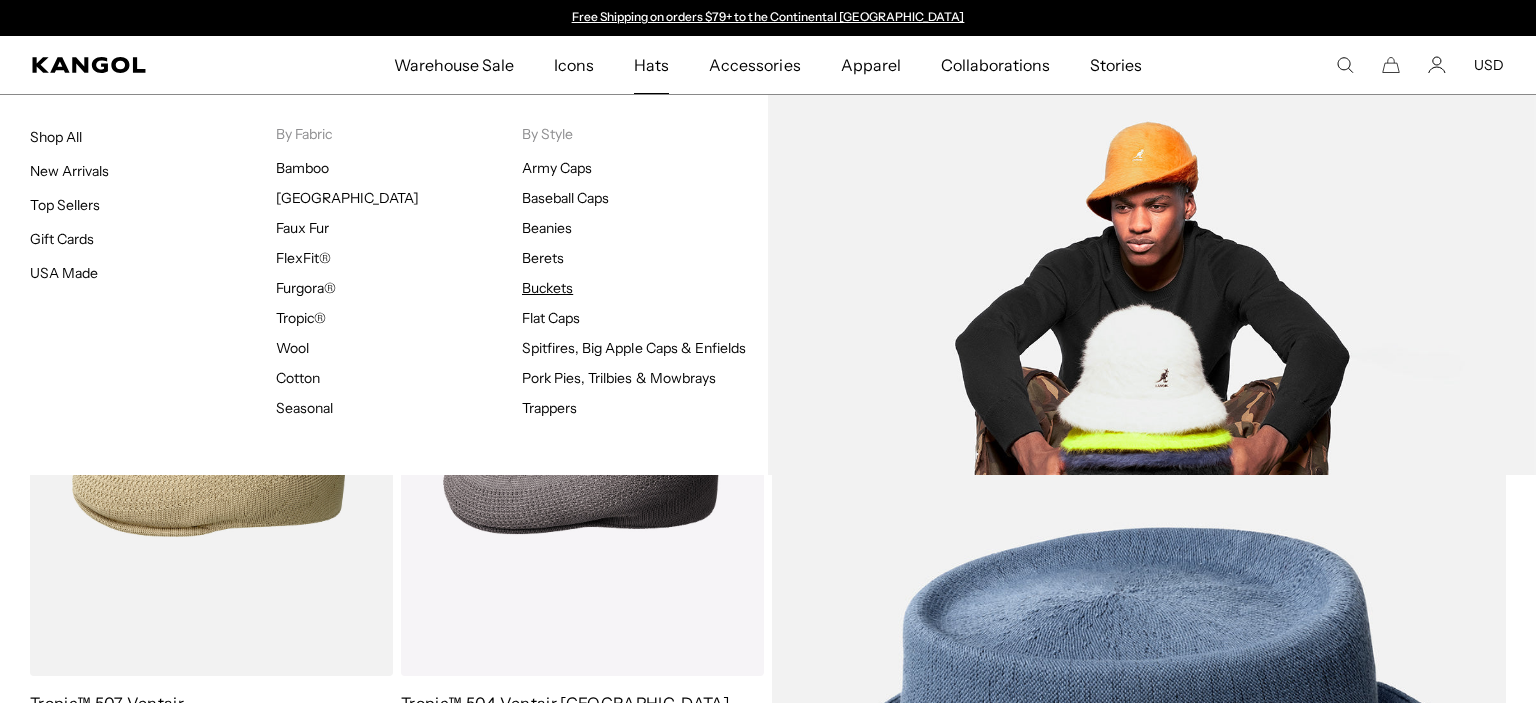 click on "Buckets" at bounding box center [547, 288] 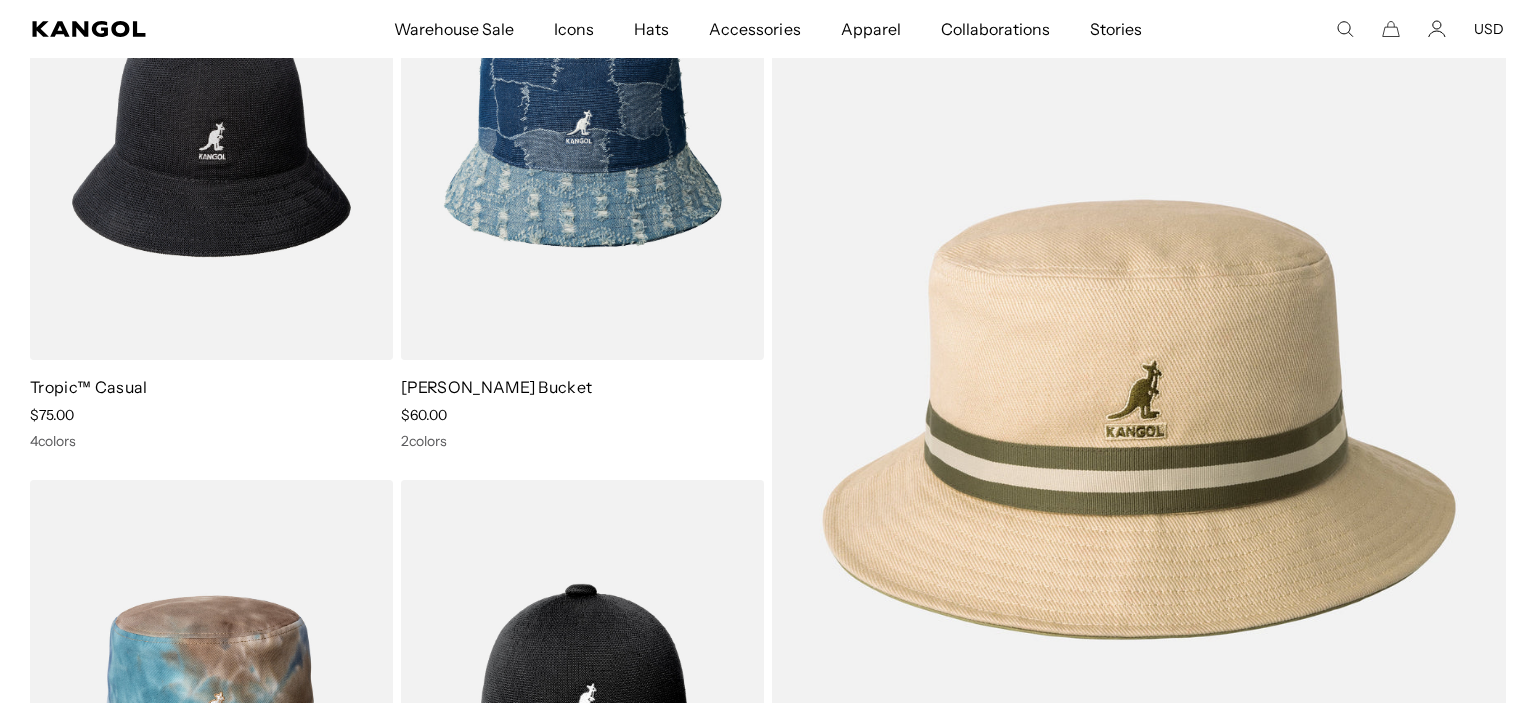 scroll, scrollTop: 410, scrollLeft: 0, axis: vertical 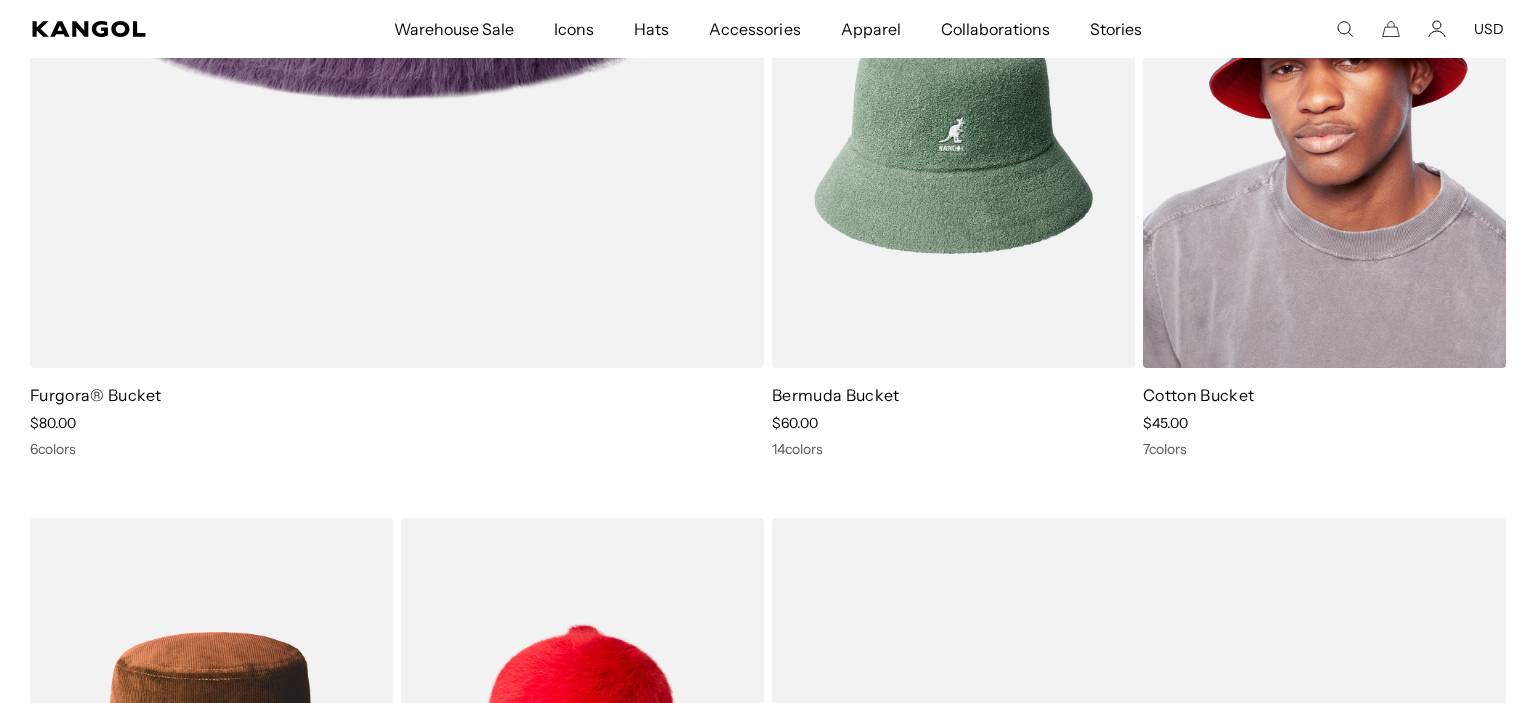 click at bounding box center [1324, 140] 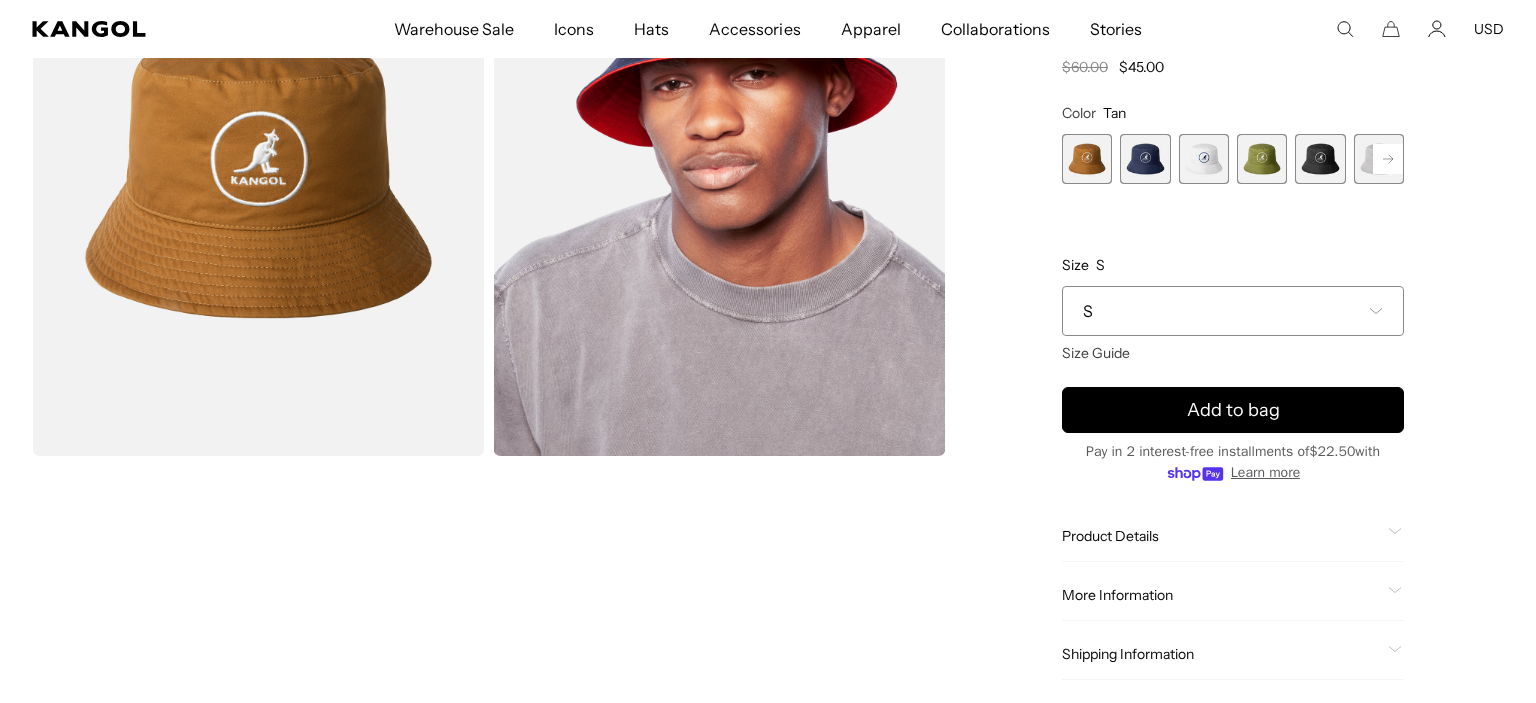 scroll, scrollTop: 248, scrollLeft: 0, axis: vertical 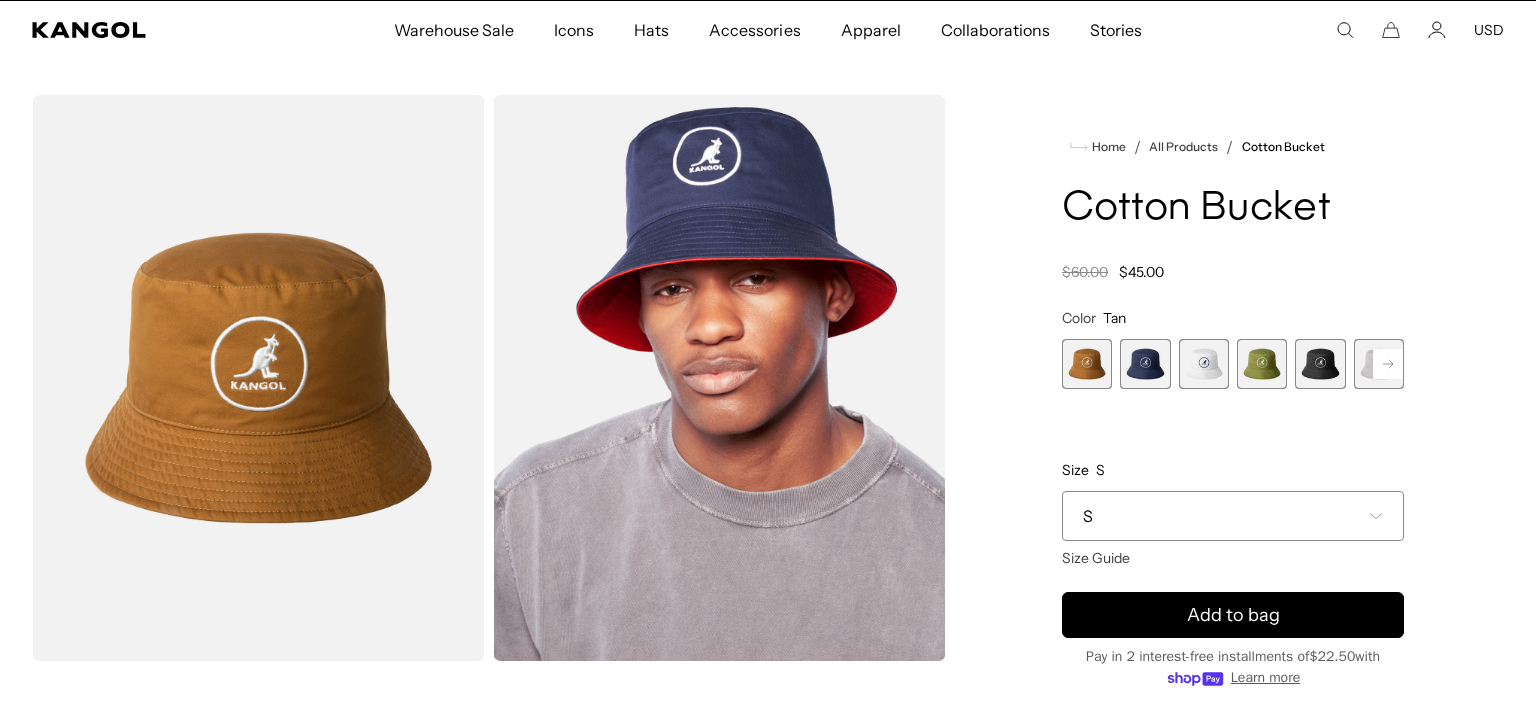 click 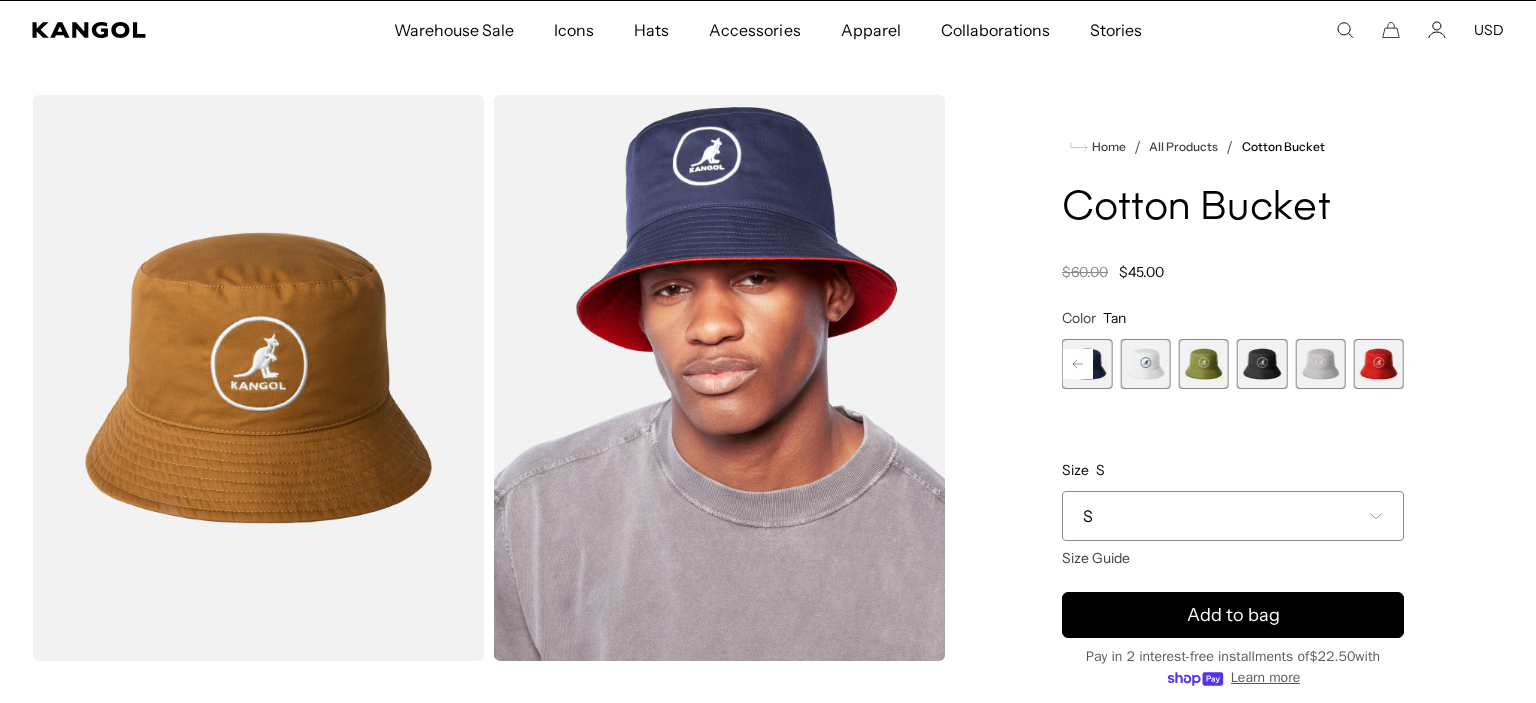 scroll, scrollTop: 0, scrollLeft: 0, axis: both 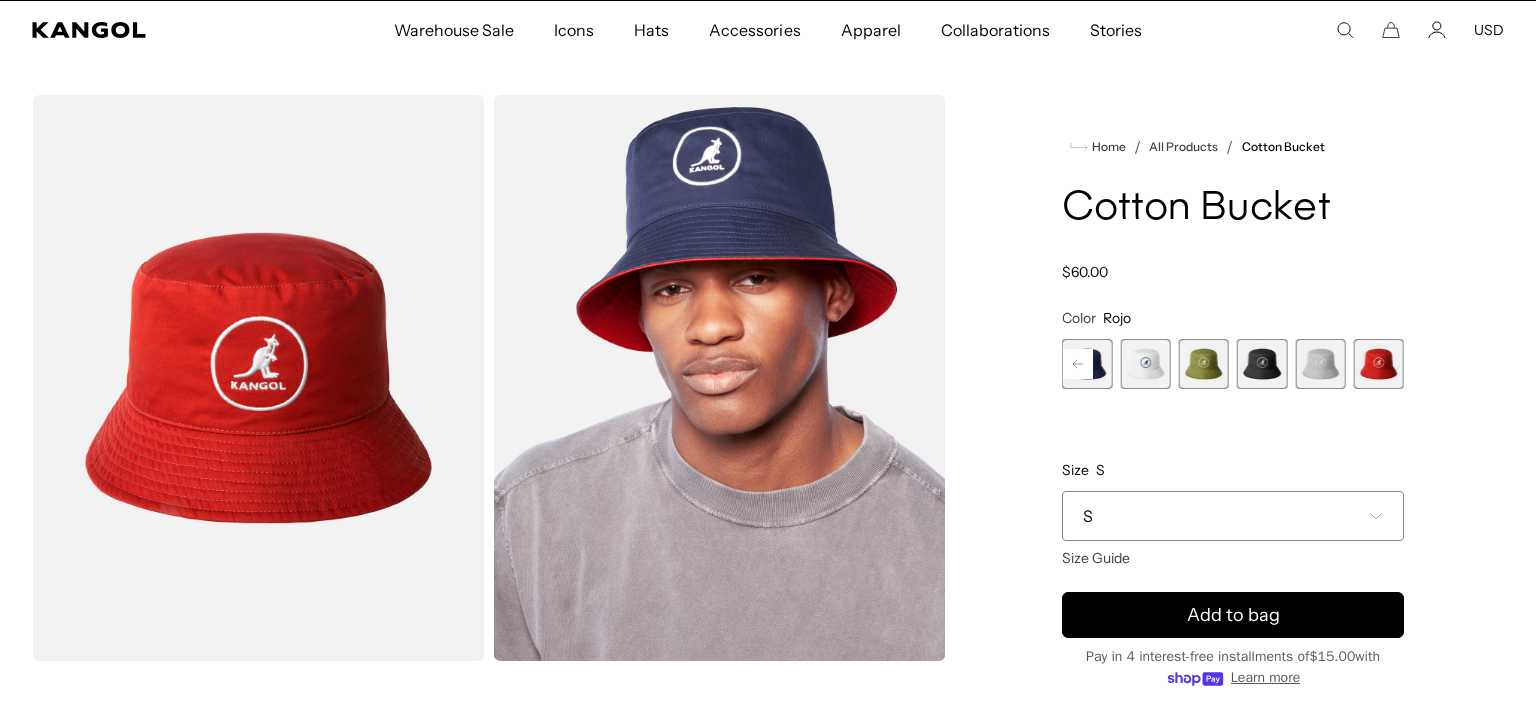 click at bounding box center (1320, 364) 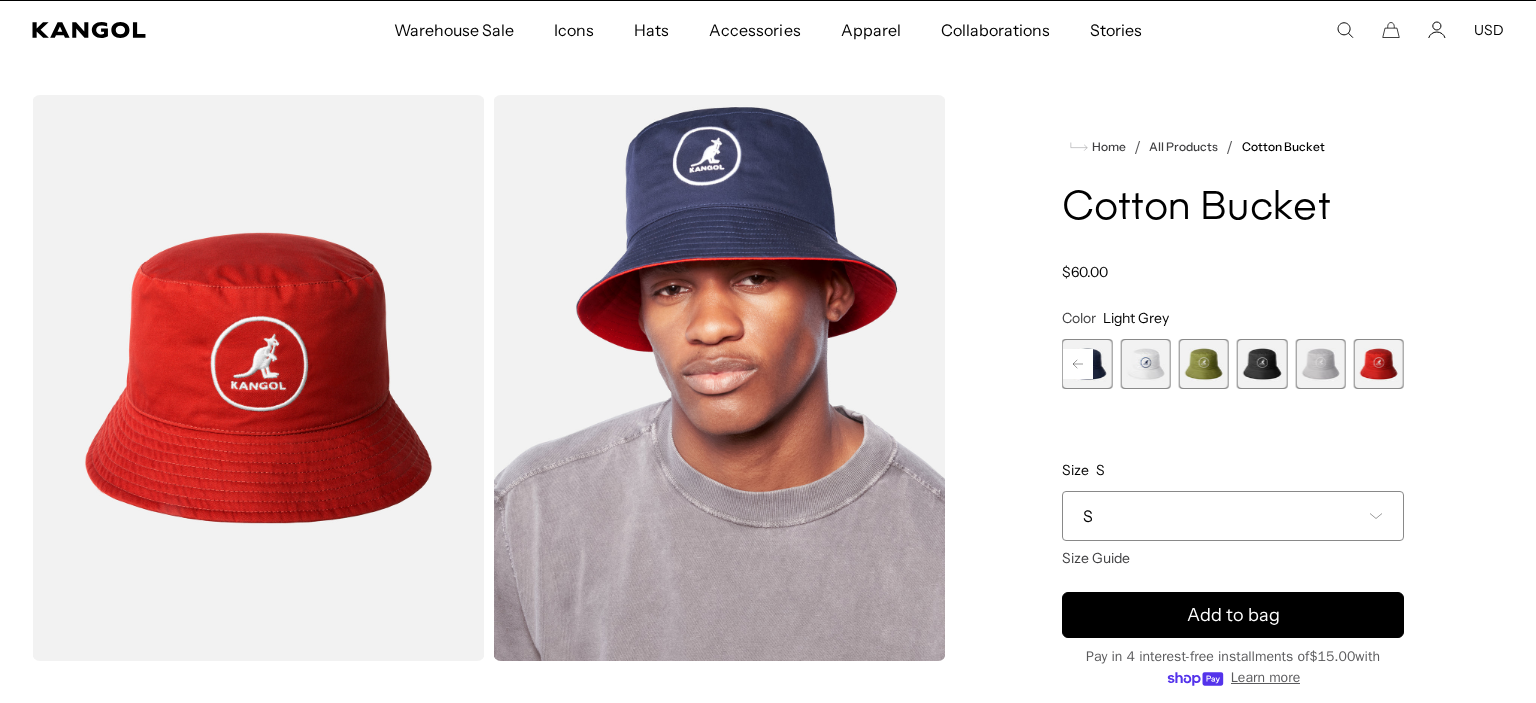 scroll, scrollTop: 0, scrollLeft: 412, axis: horizontal 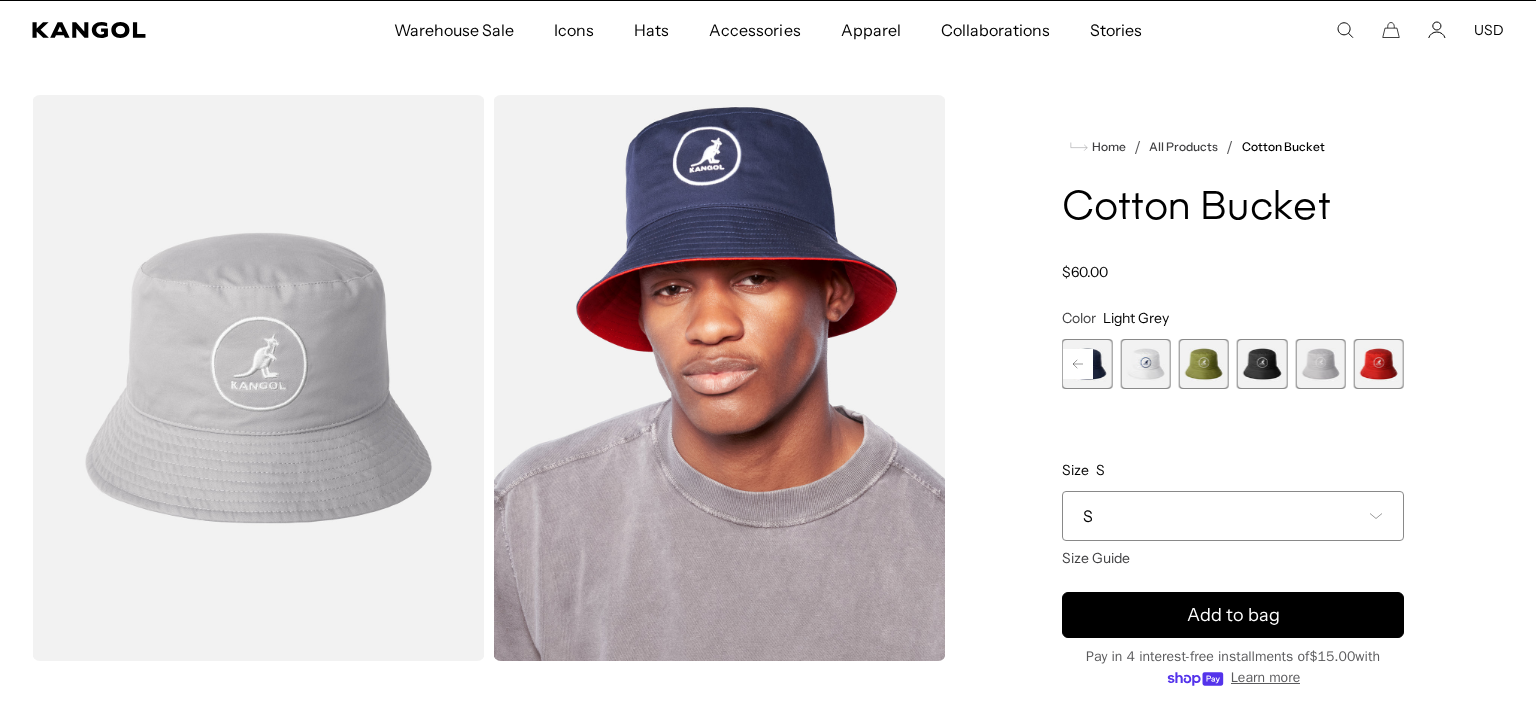 click at bounding box center (1262, 364) 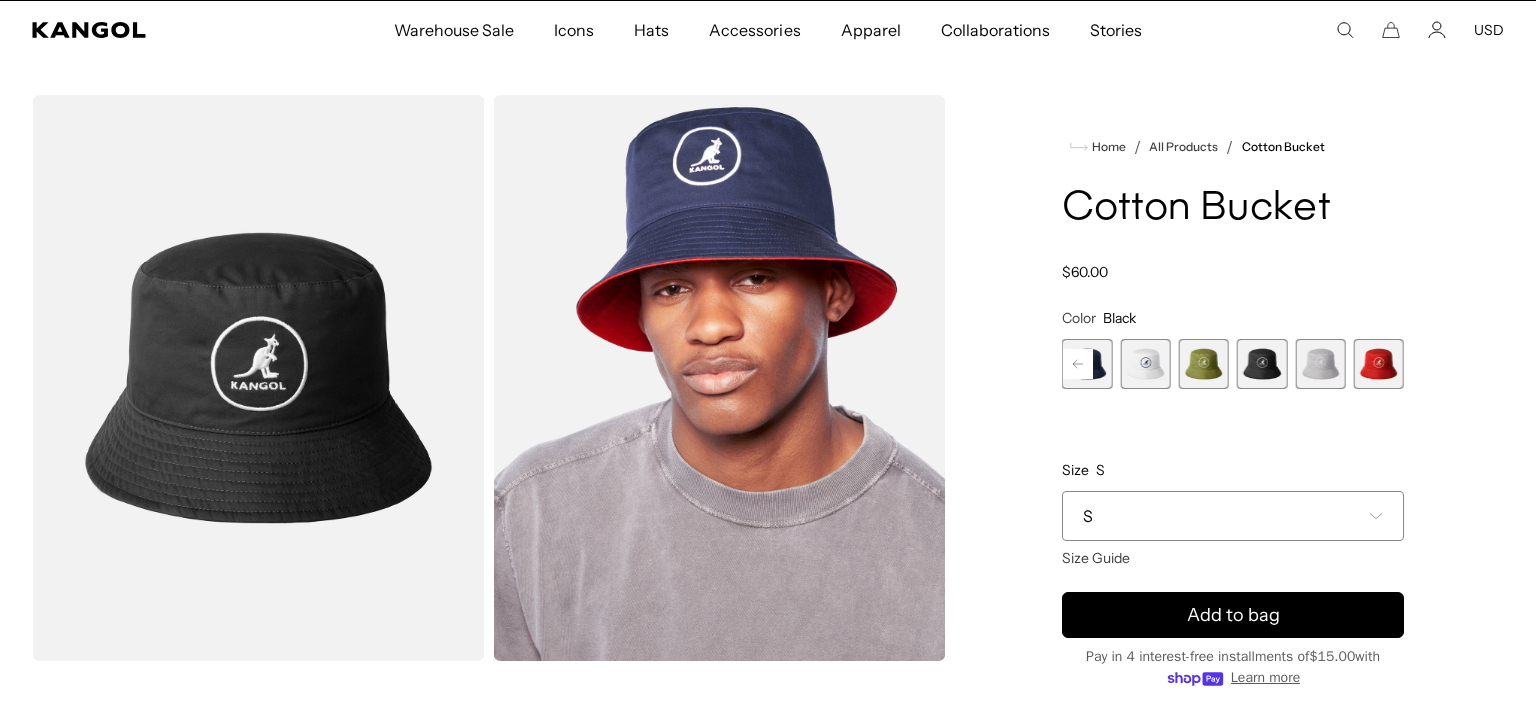 scroll, scrollTop: 0, scrollLeft: 412, axis: horizontal 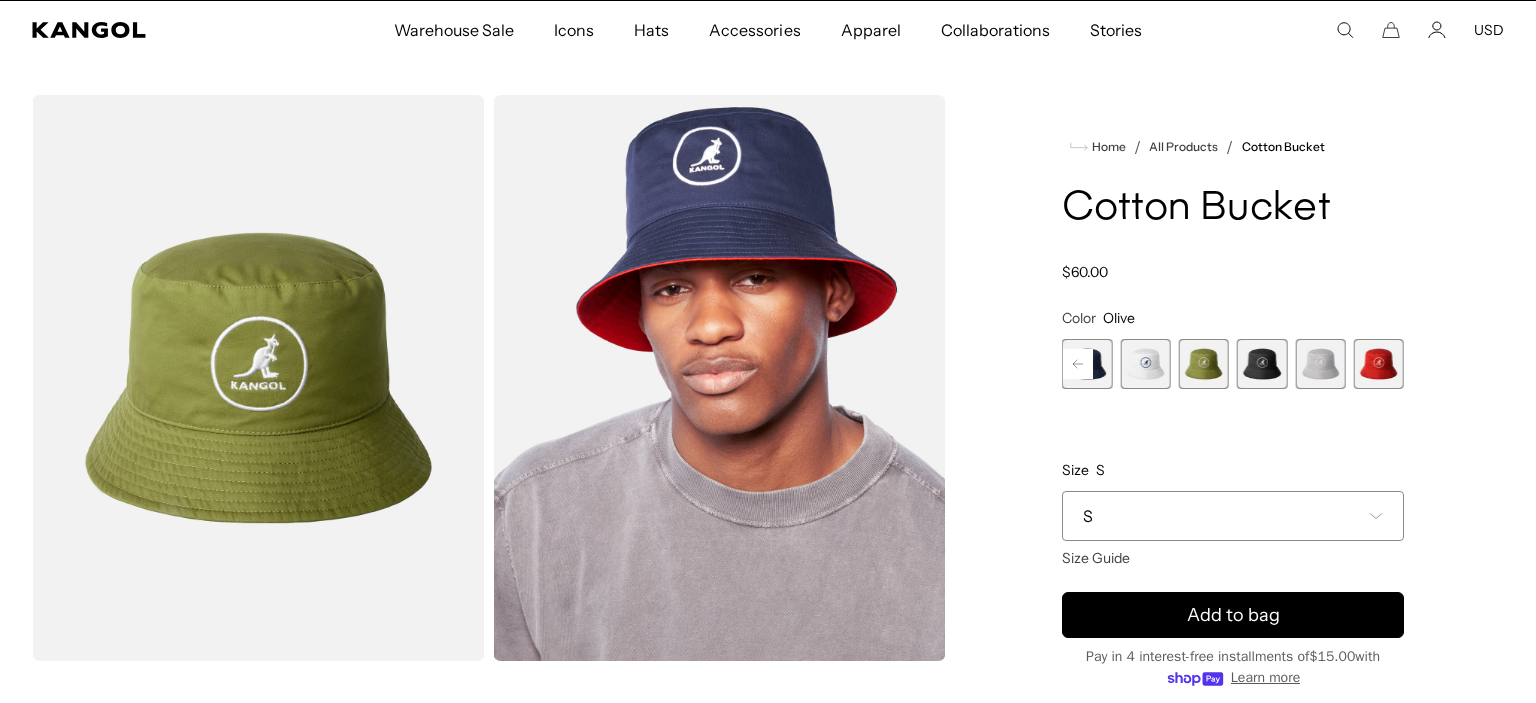 click 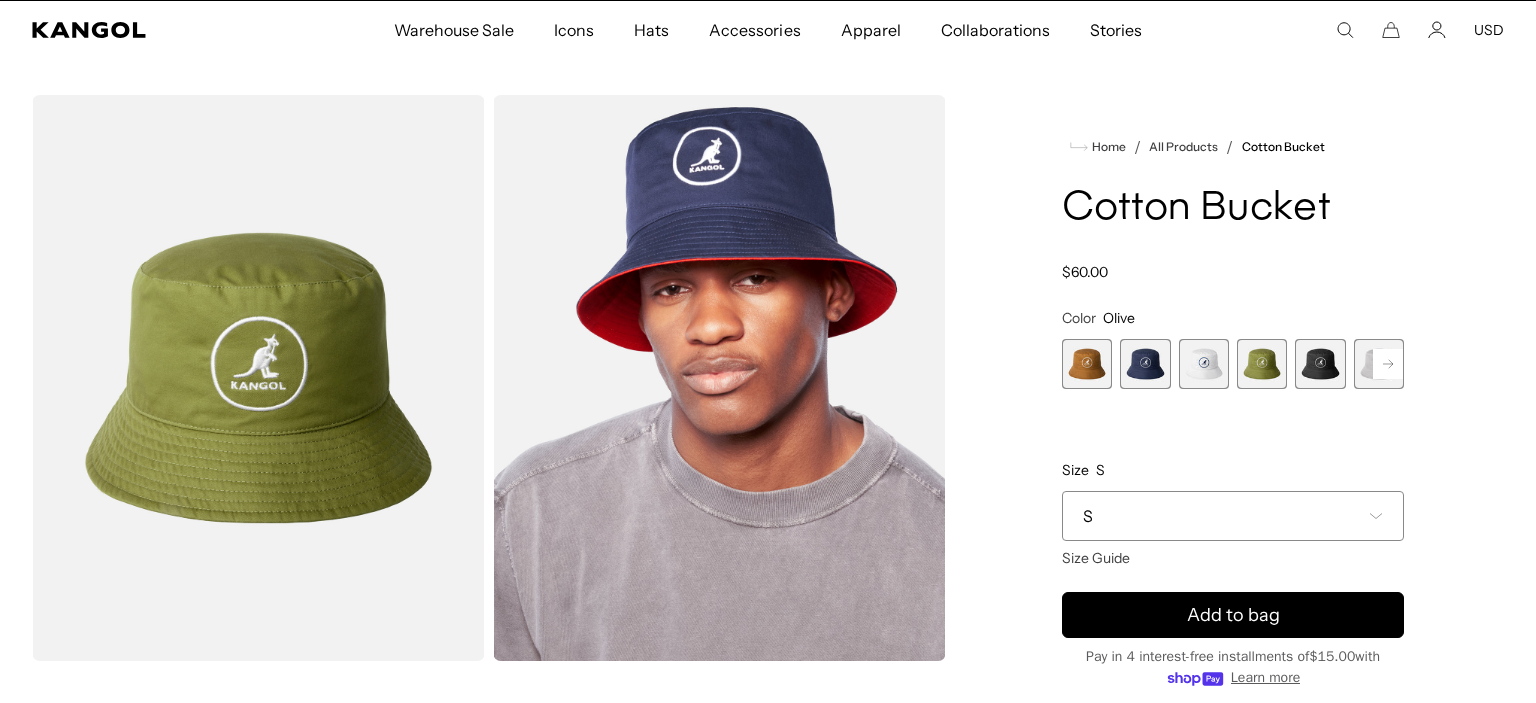 scroll, scrollTop: 0, scrollLeft: 412, axis: horizontal 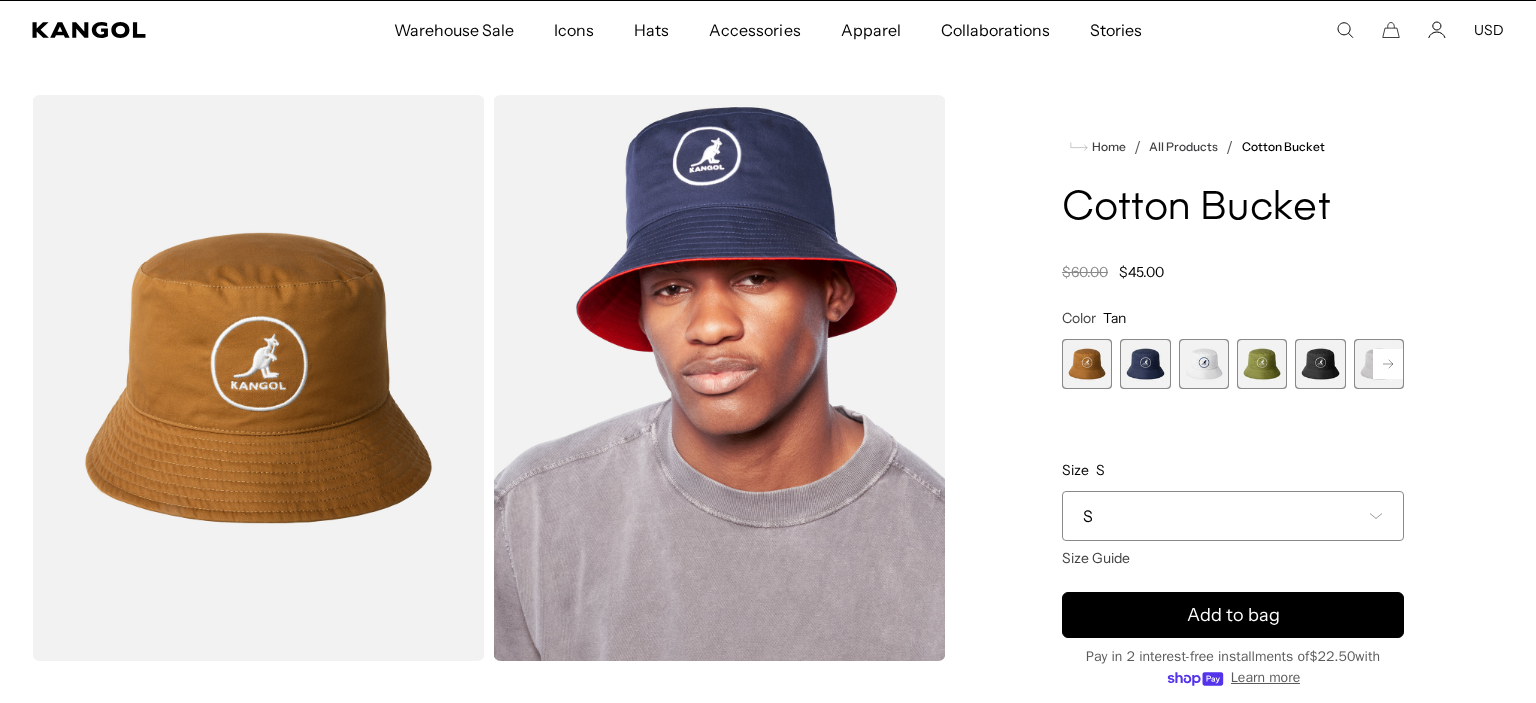 click at bounding box center [1145, 364] 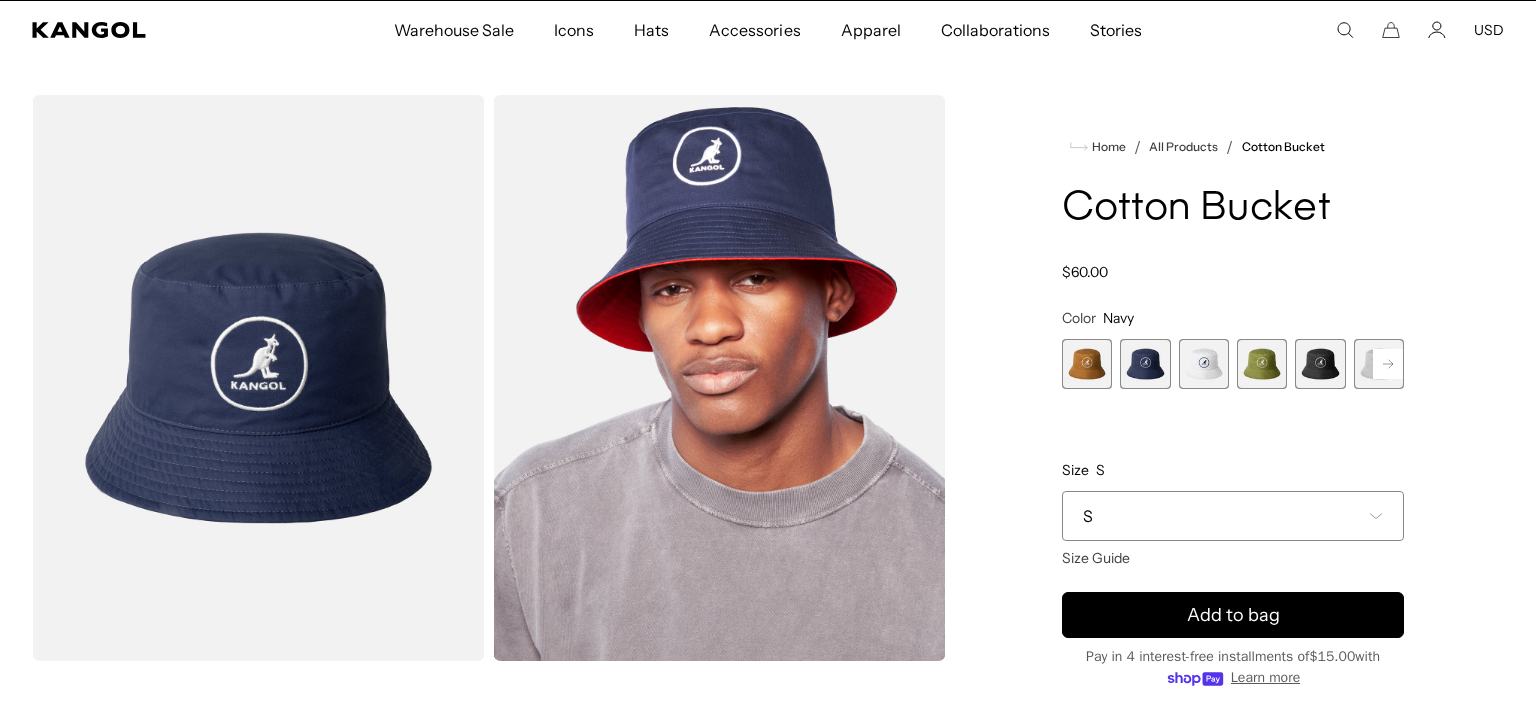 scroll, scrollTop: 0, scrollLeft: 0, axis: both 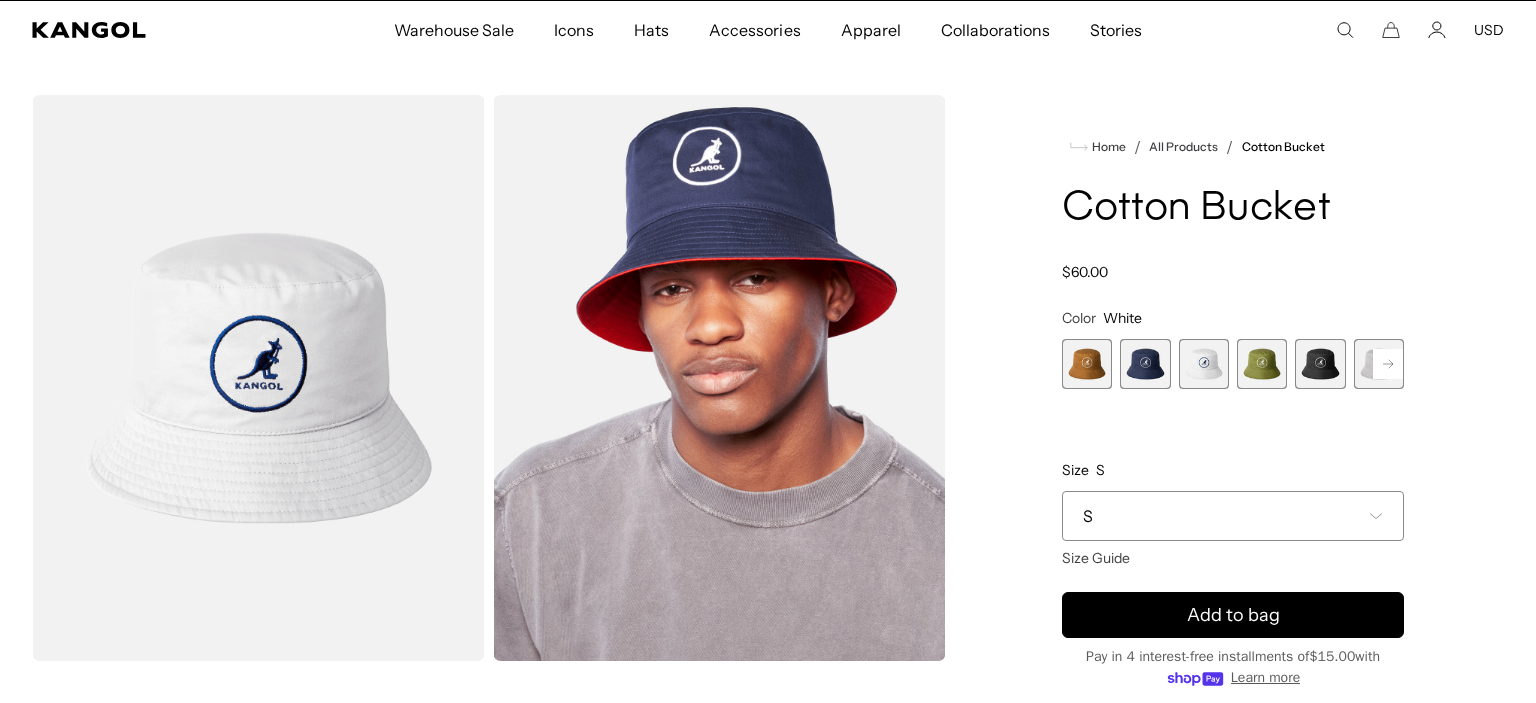 click at bounding box center [1262, 364] 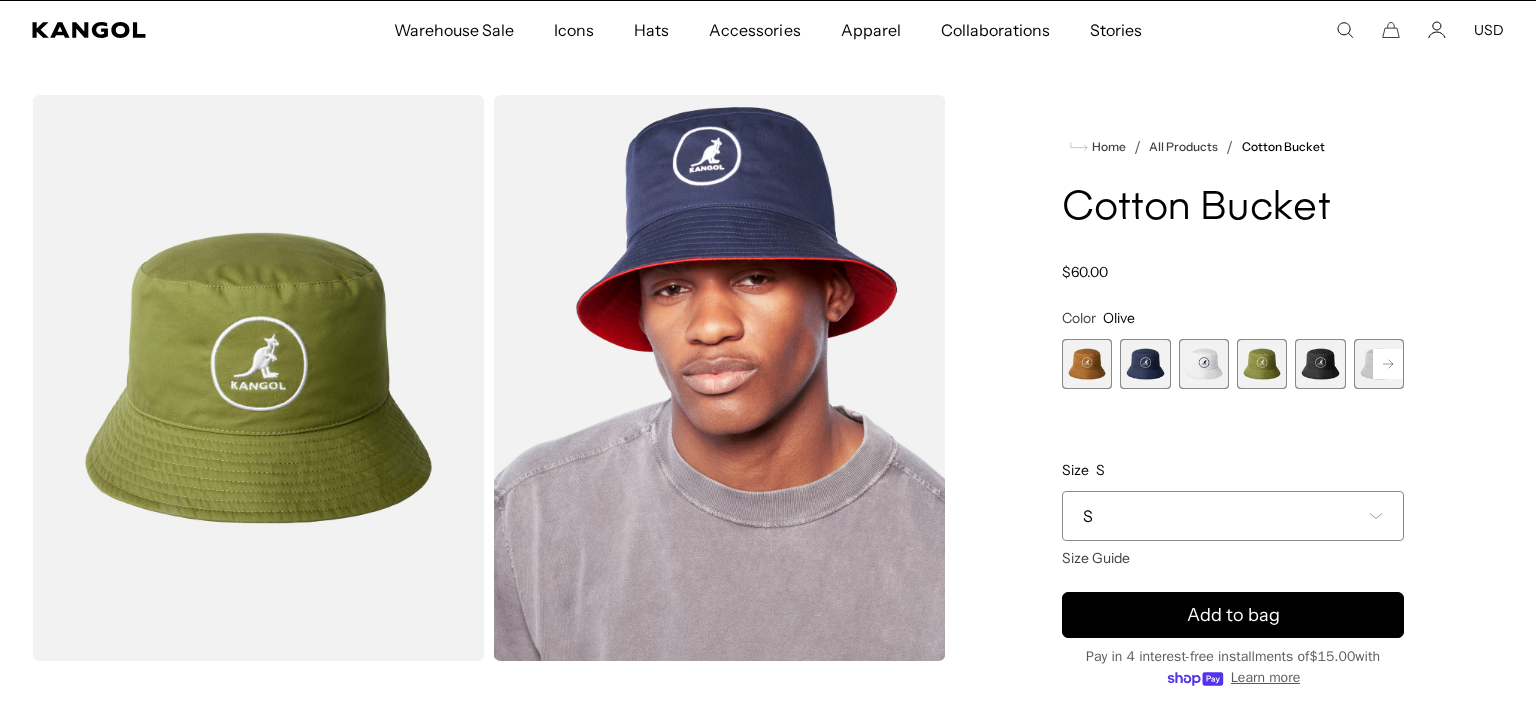 scroll, scrollTop: 0, scrollLeft: 412, axis: horizontal 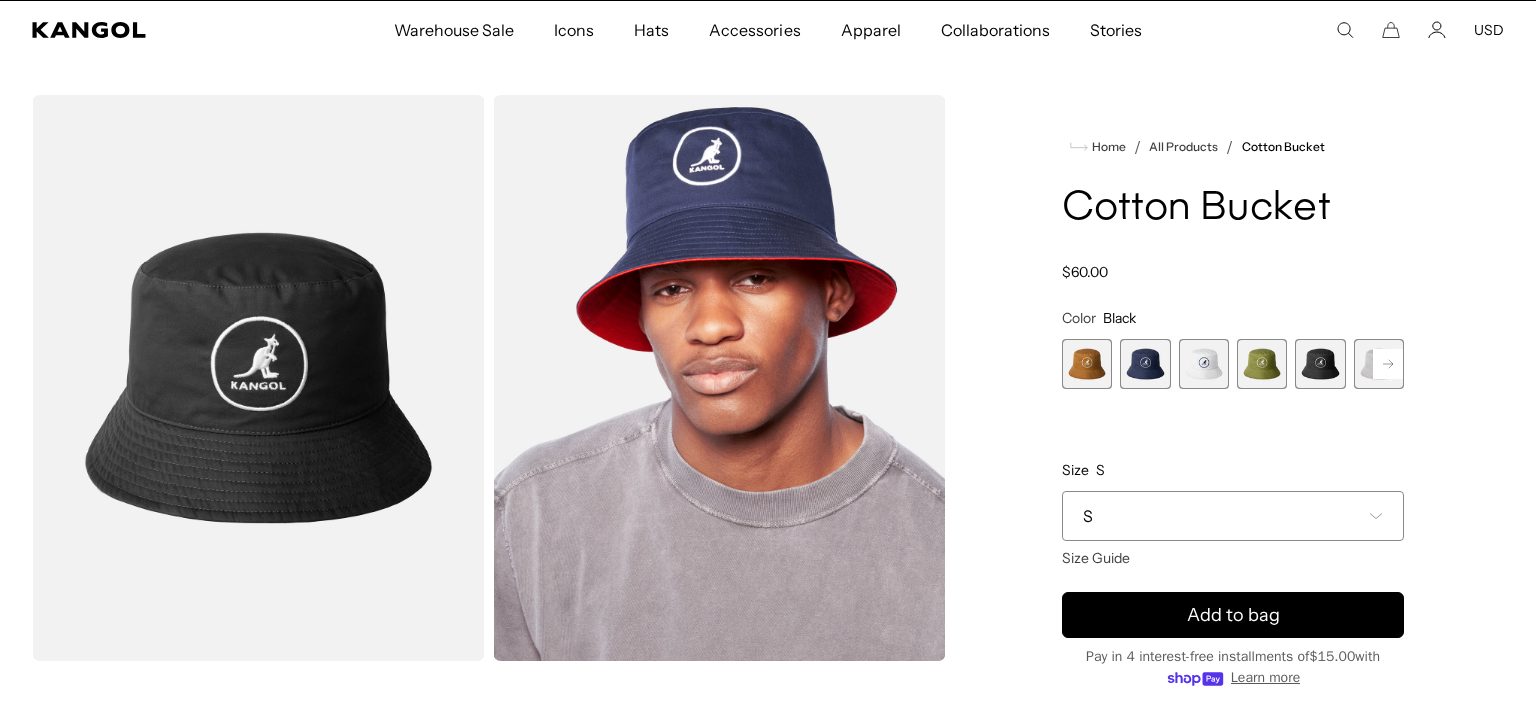 click 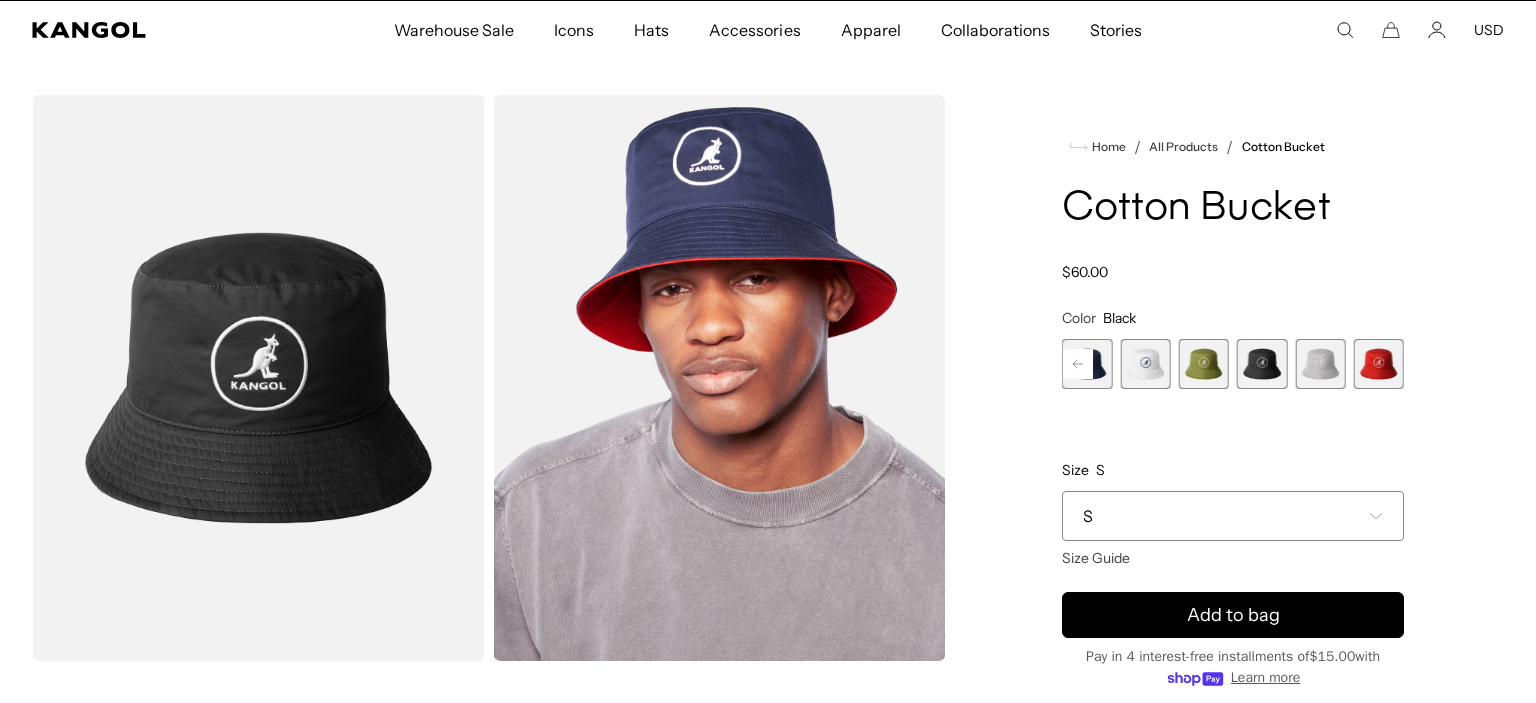 scroll, scrollTop: 0, scrollLeft: 412, axis: horizontal 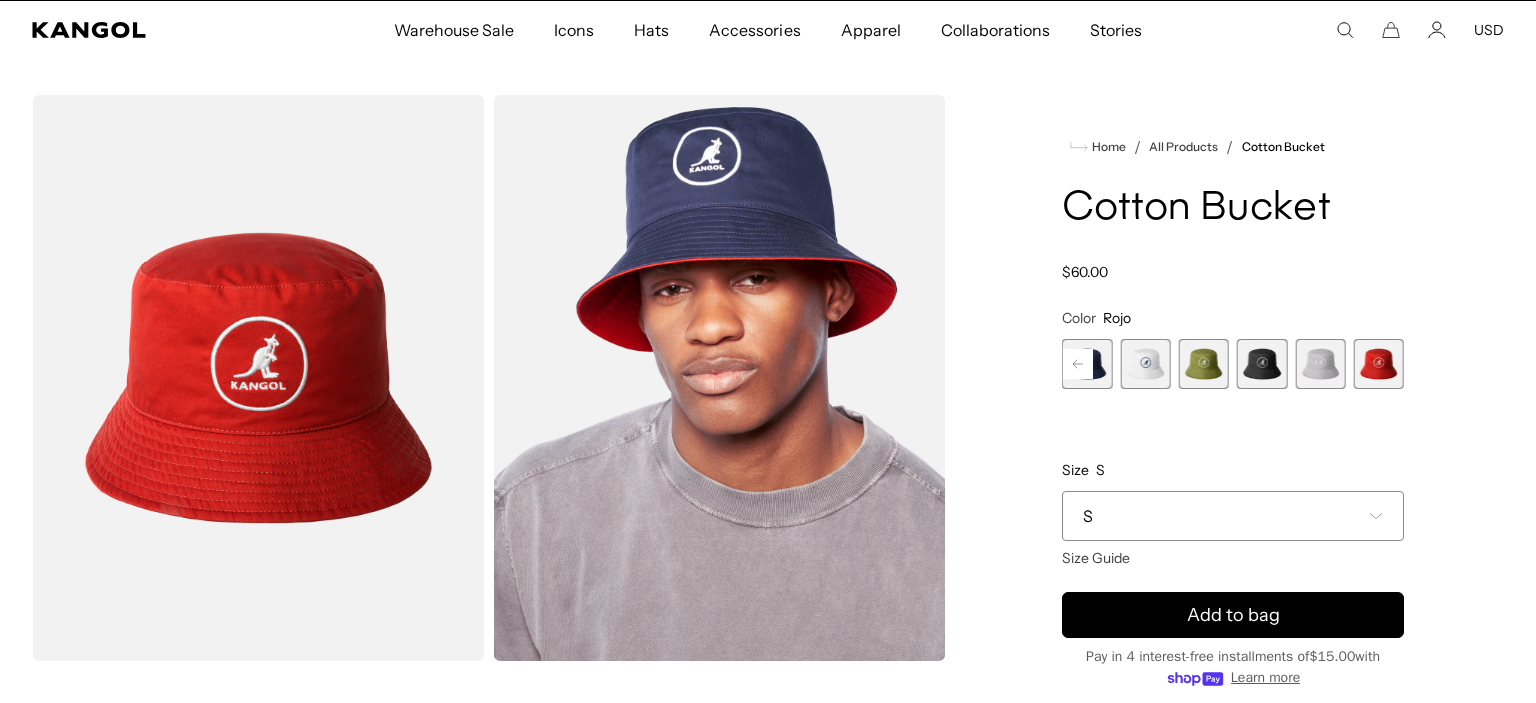 click 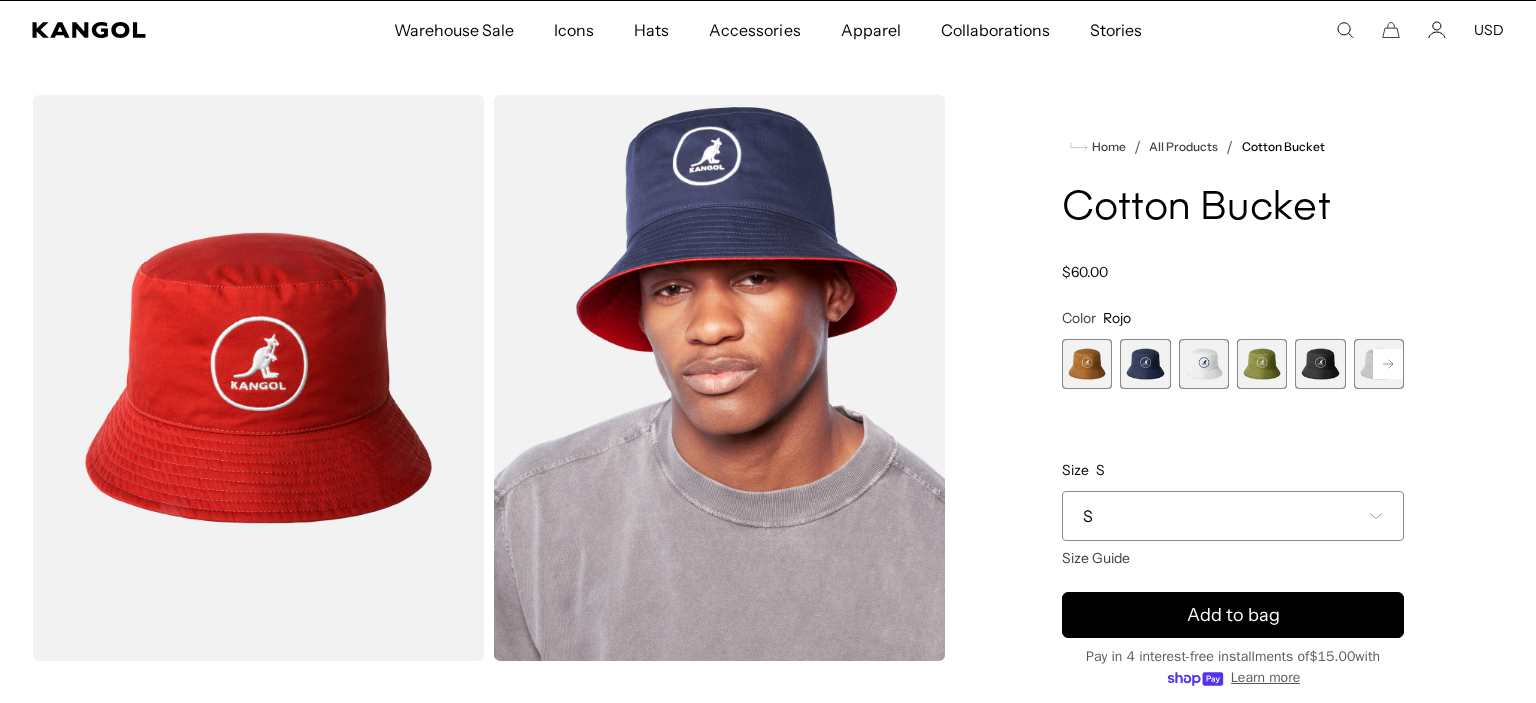 scroll, scrollTop: 0, scrollLeft: 412, axis: horizontal 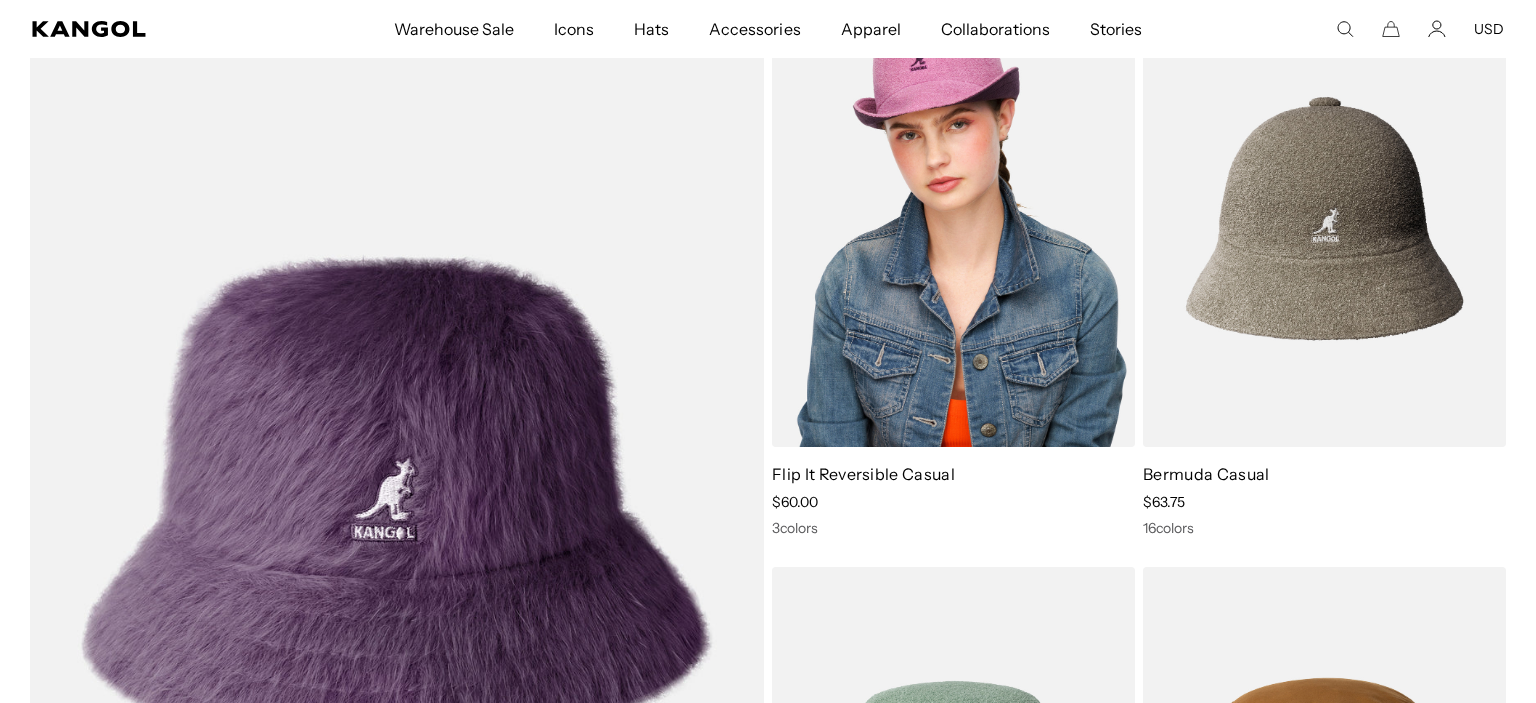 click at bounding box center [953, 219] 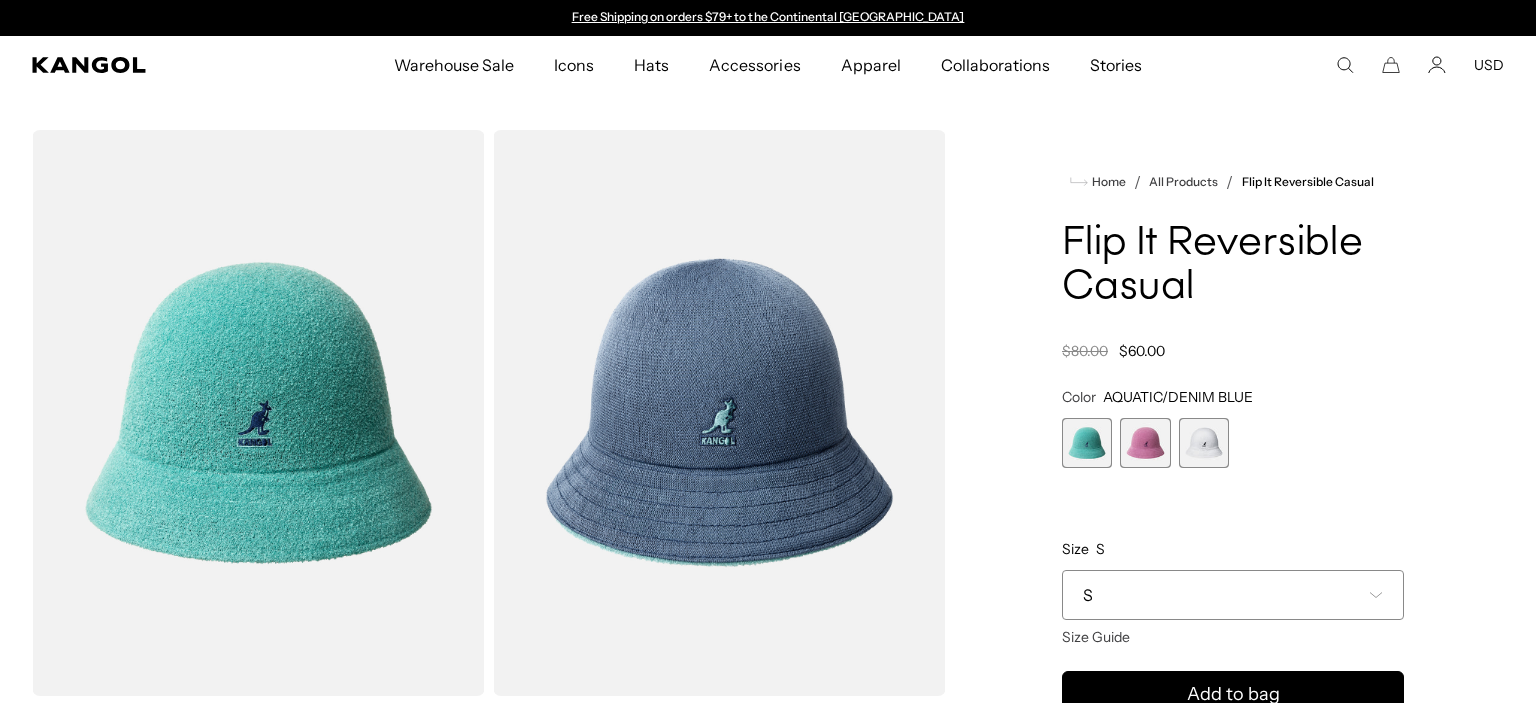 scroll, scrollTop: 0, scrollLeft: 0, axis: both 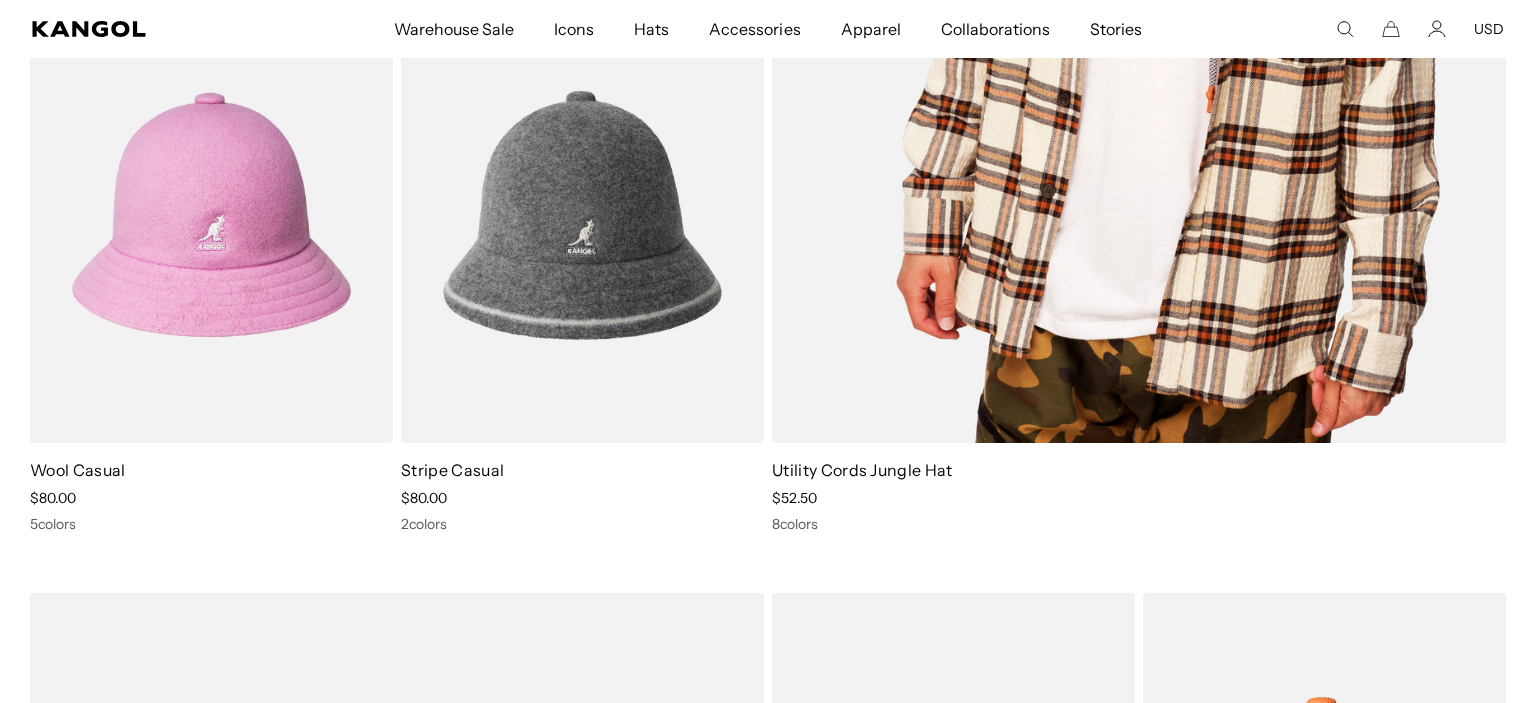 click at bounding box center (1139, -73) 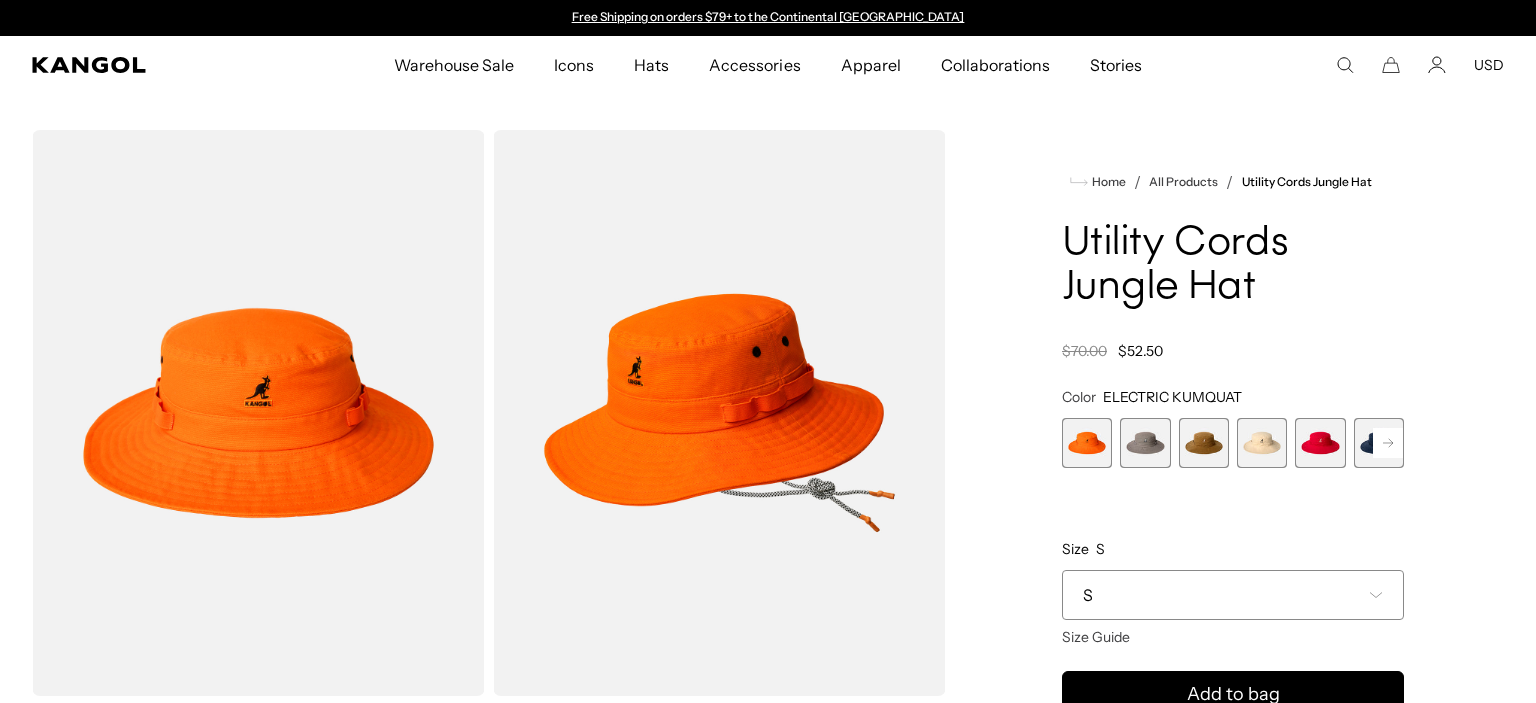 scroll, scrollTop: 0, scrollLeft: 0, axis: both 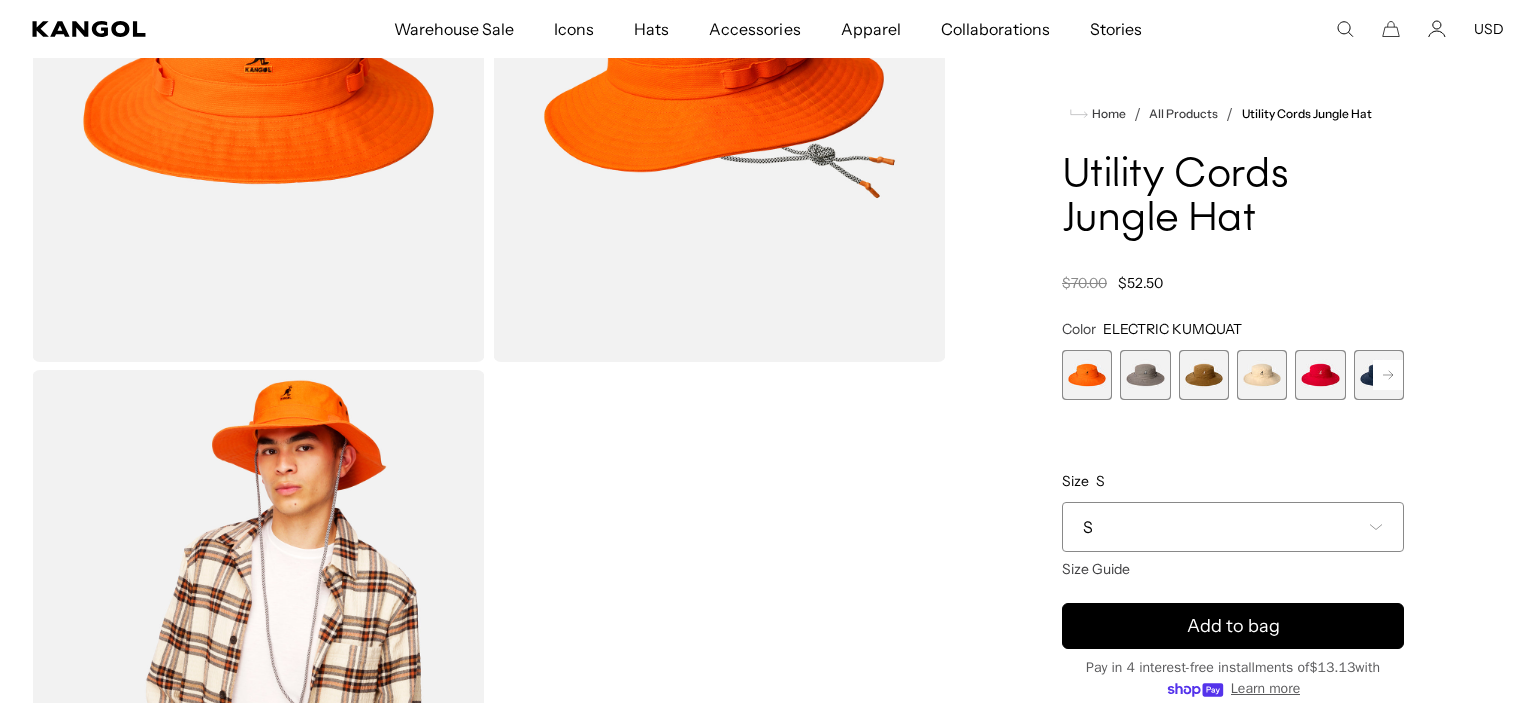 click 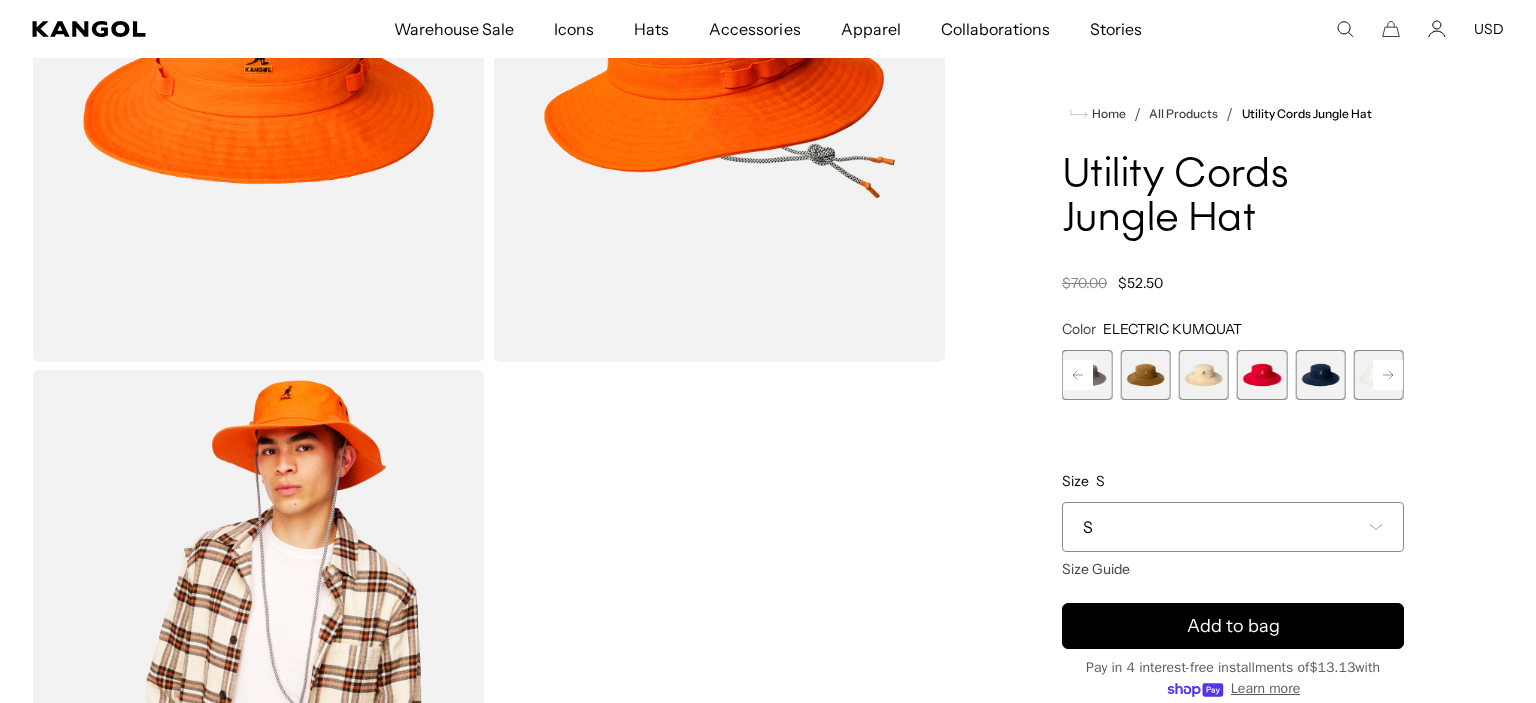 scroll, scrollTop: 0, scrollLeft: 412, axis: horizontal 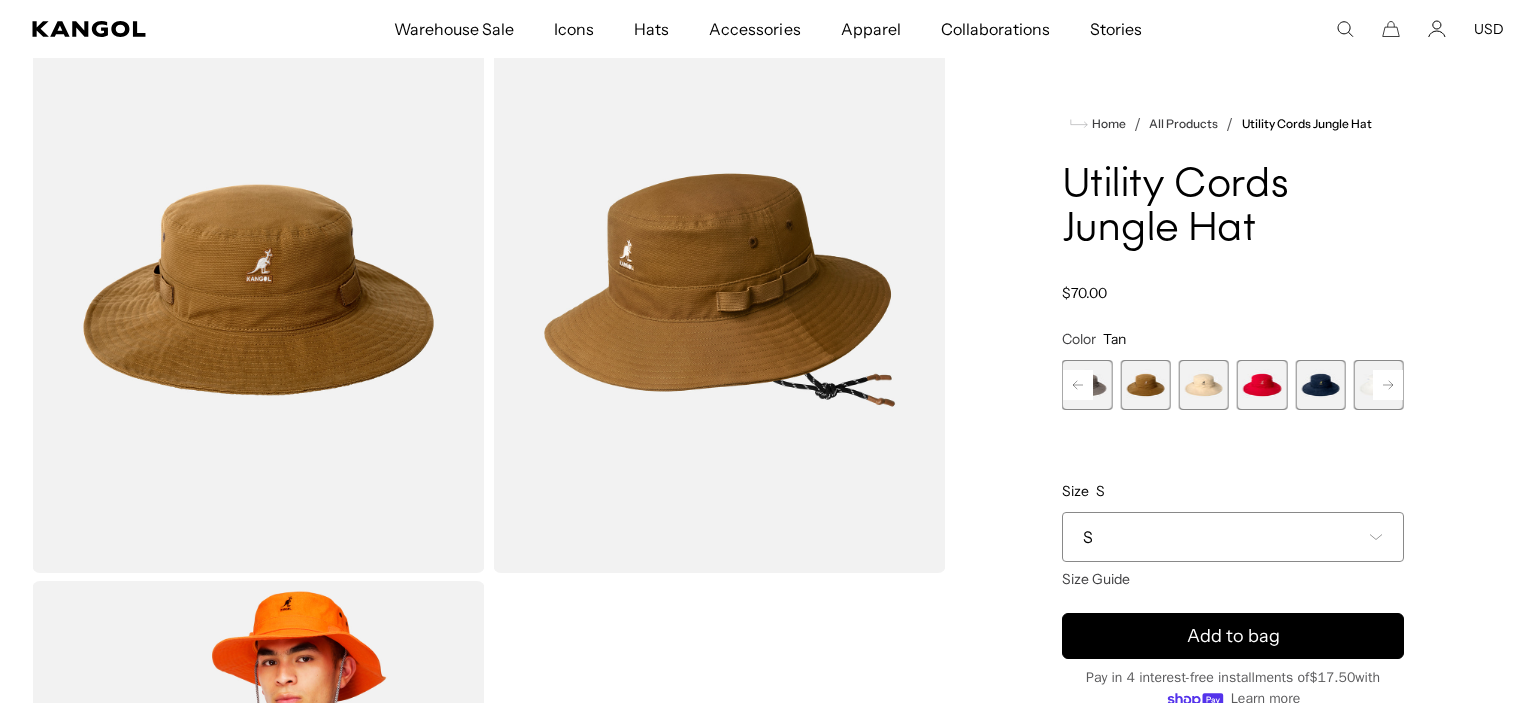 click 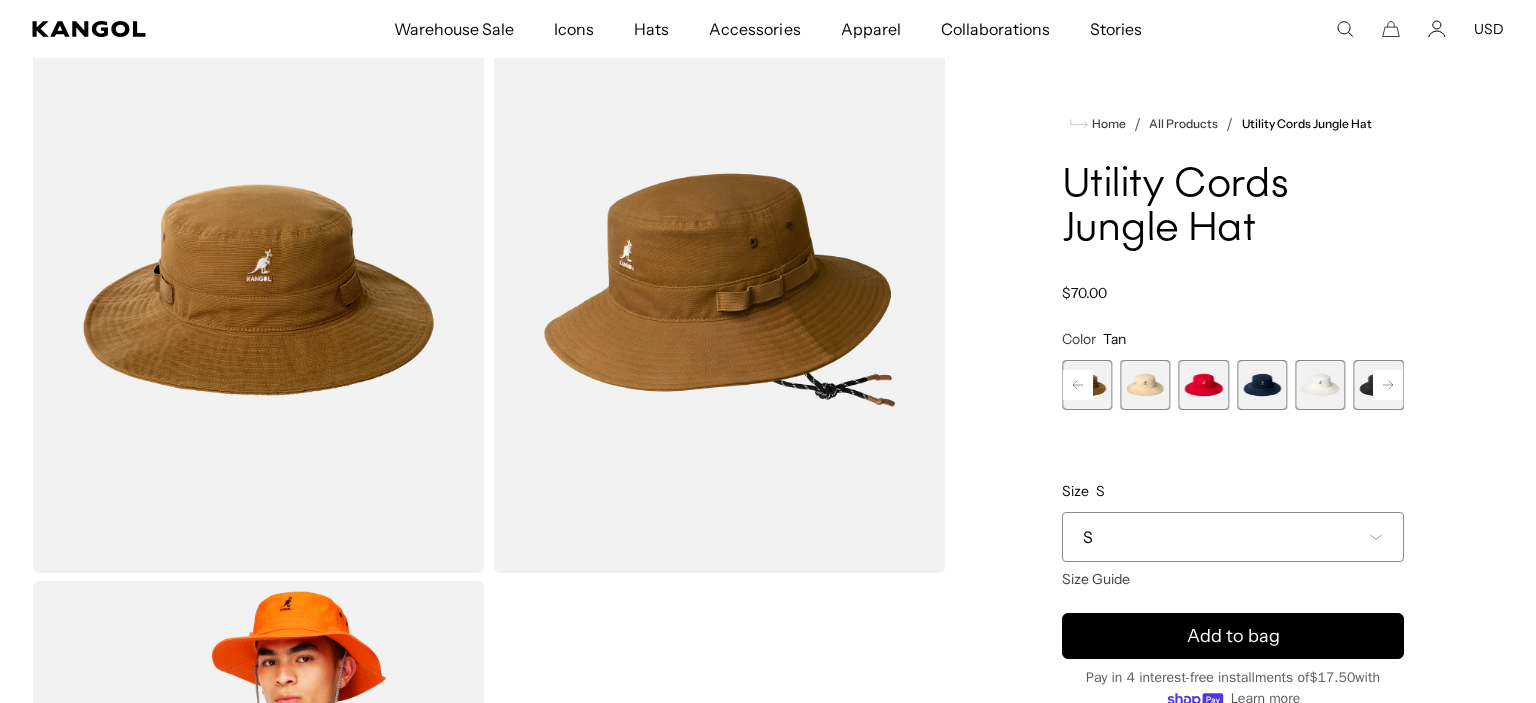 click 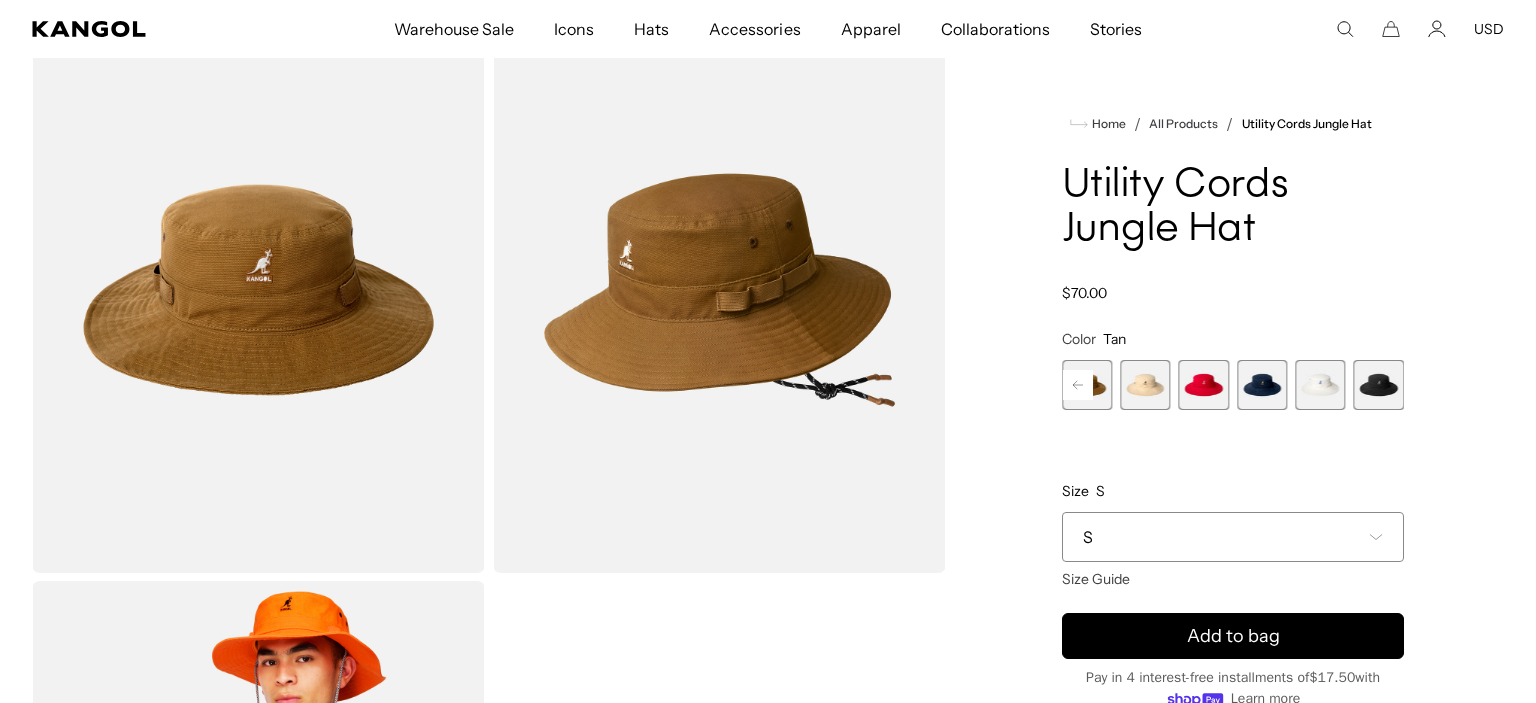 scroll, scrollTop: 0, scrollLeft: 0, axis: both 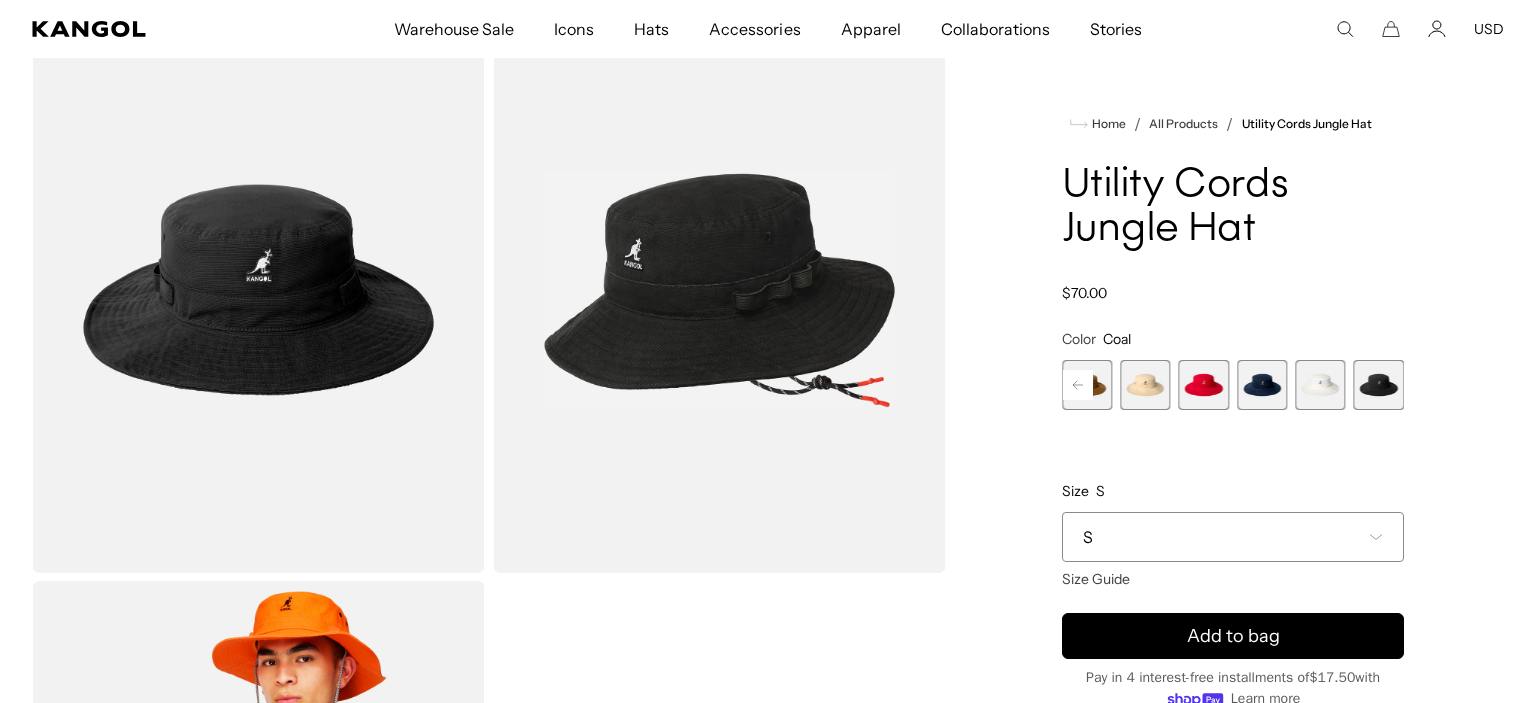 click at bounding box center (1320, 385) 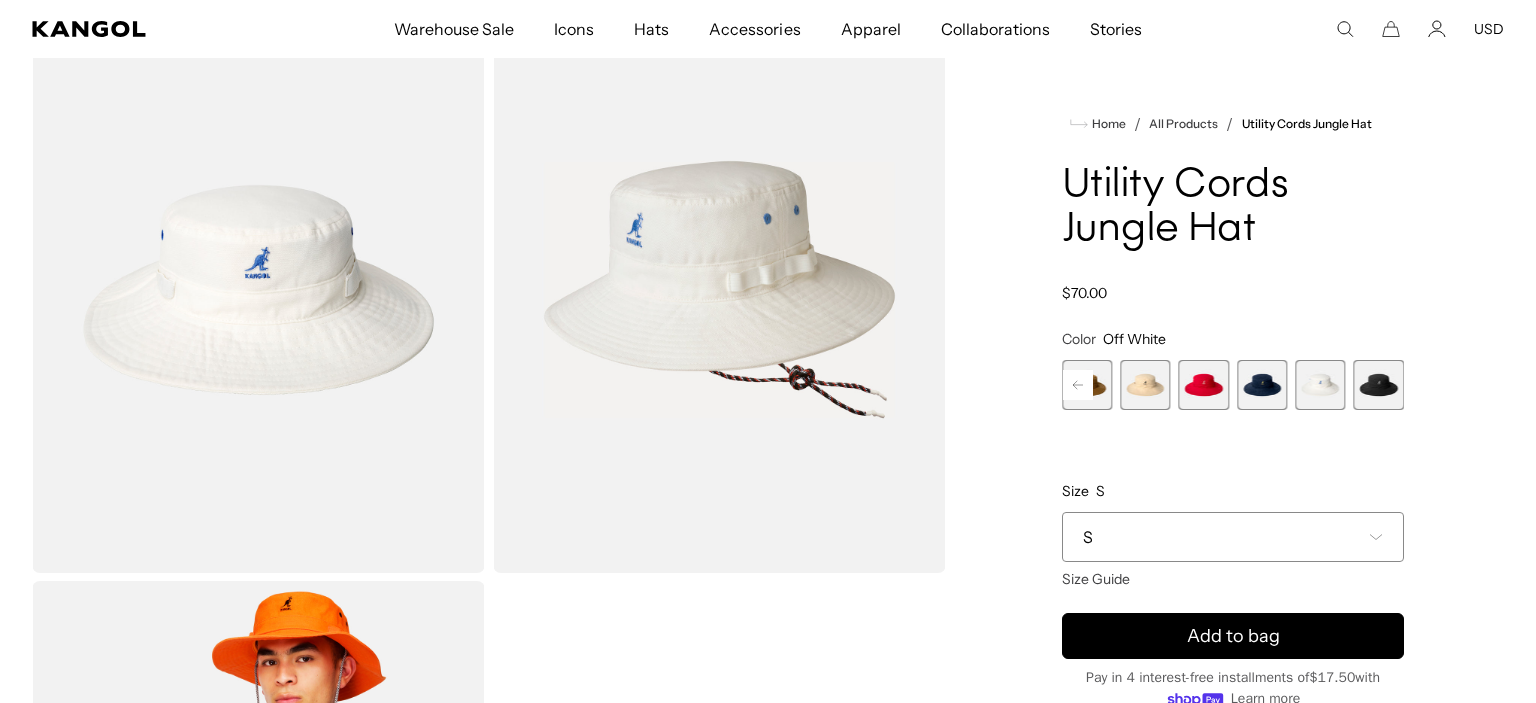 scroll, scrollTop: 0, scrollLeft: 412, axis: horizontal 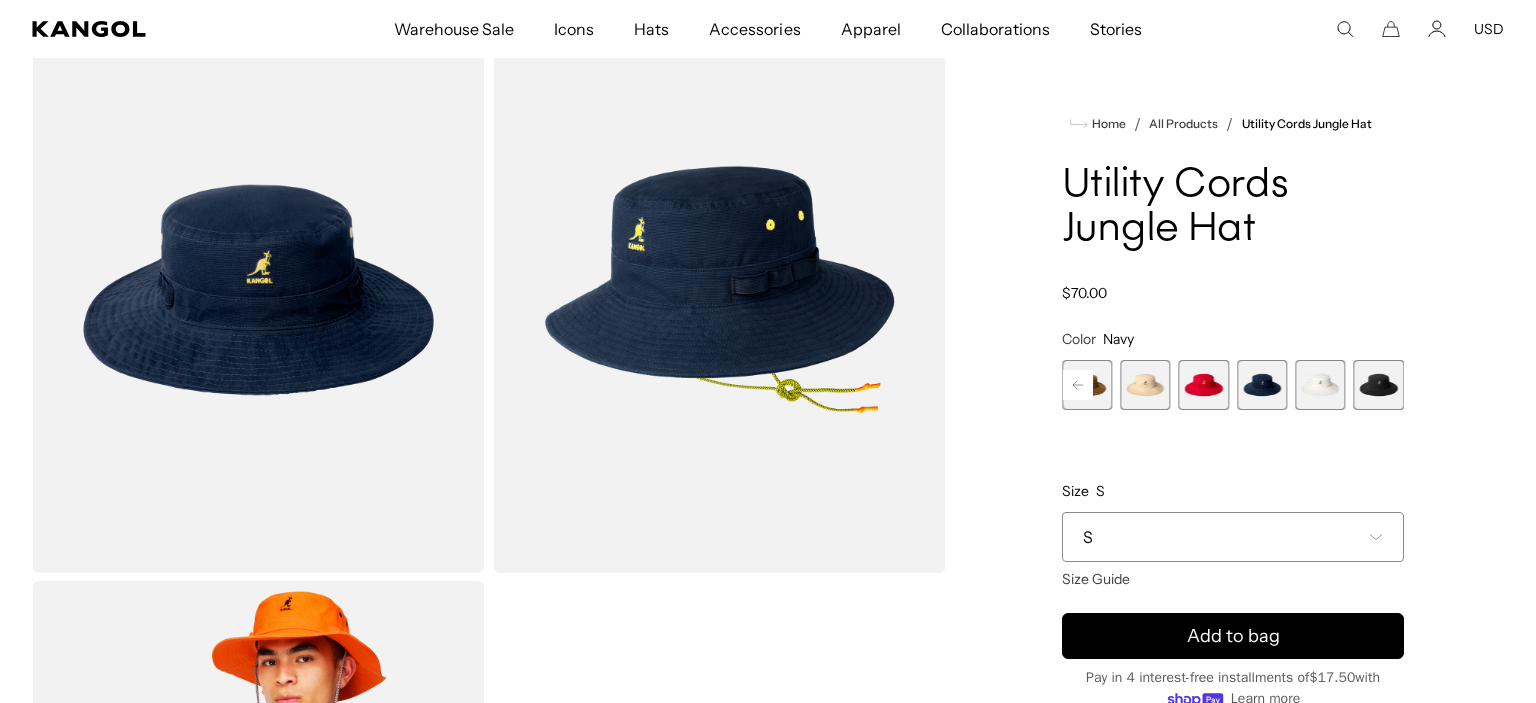 click at bounding box center (1204, 385) 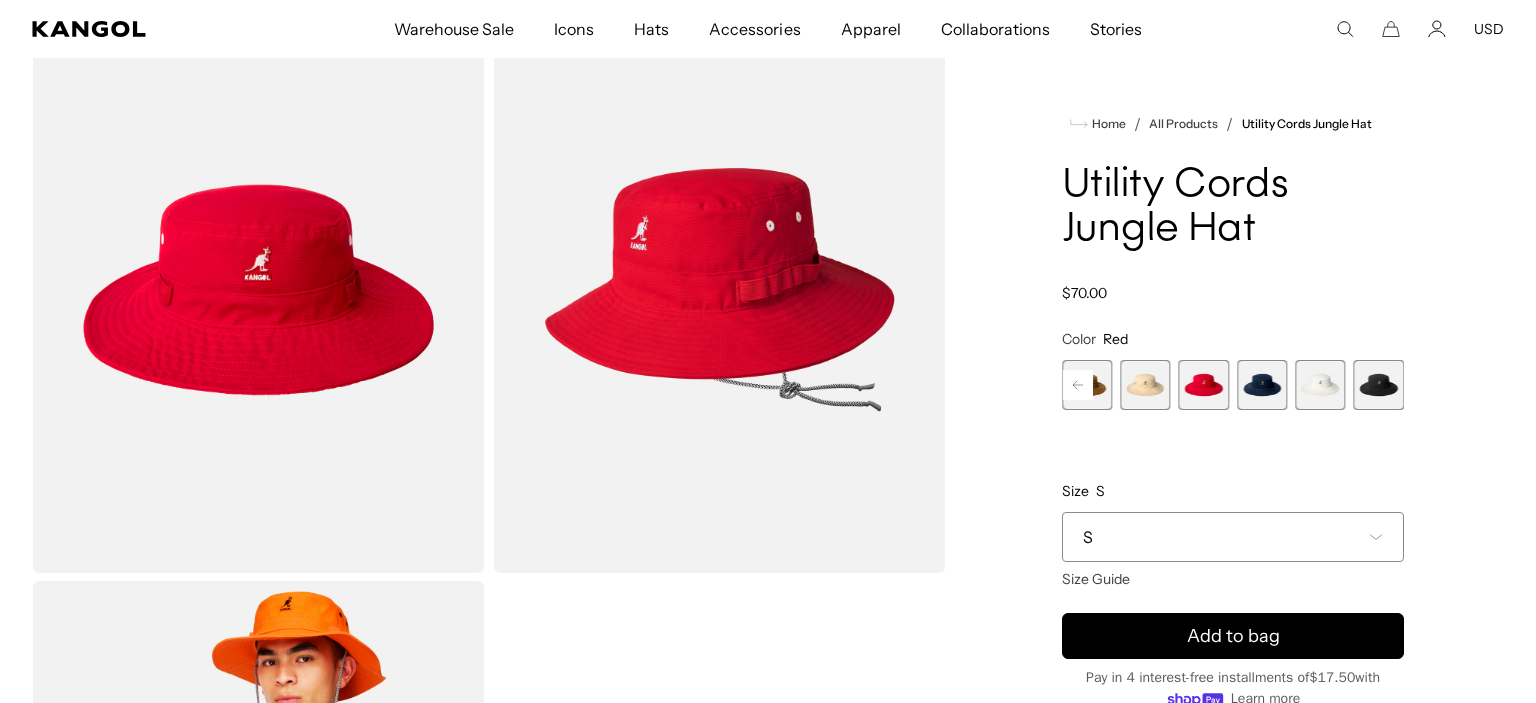 scroll, scrollTop: 0, scrollLeft: 412, axis: horizontal 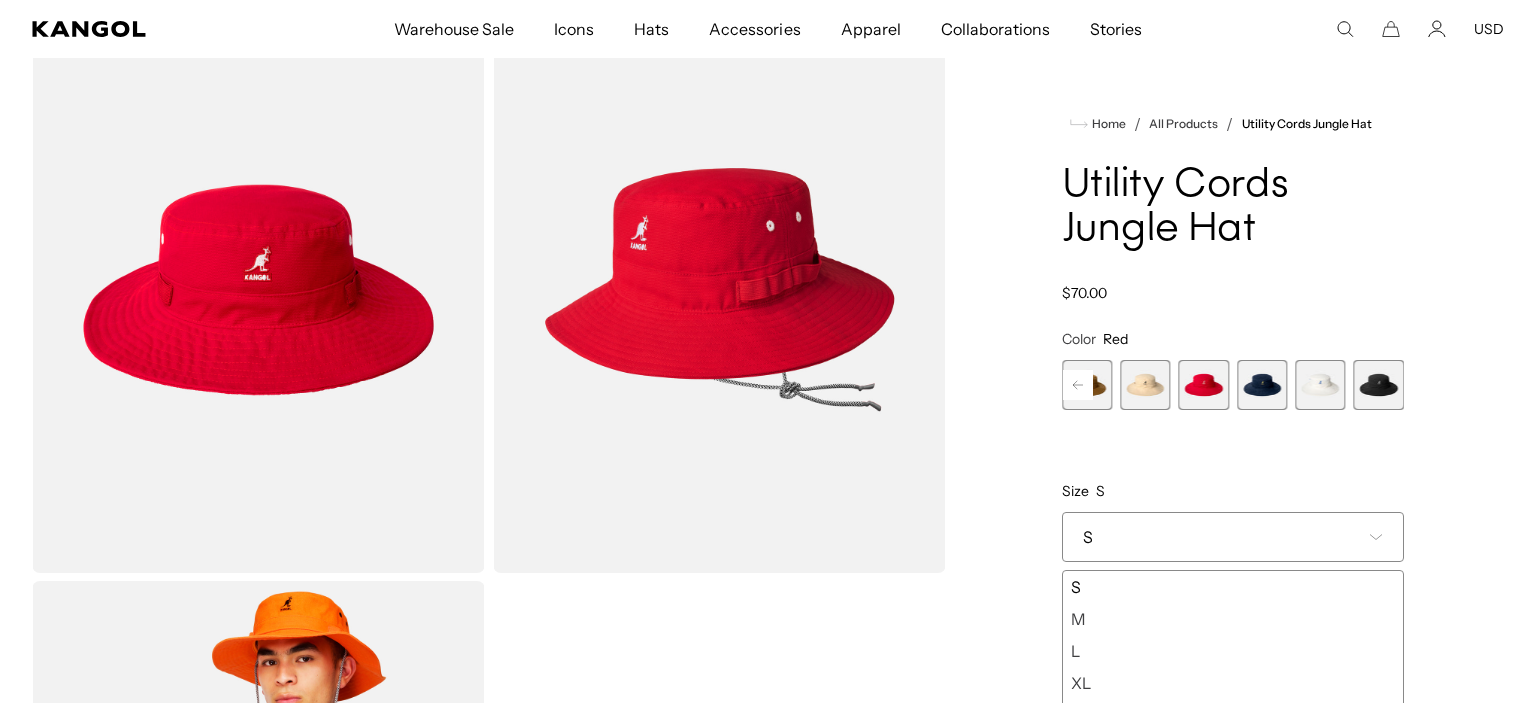 click 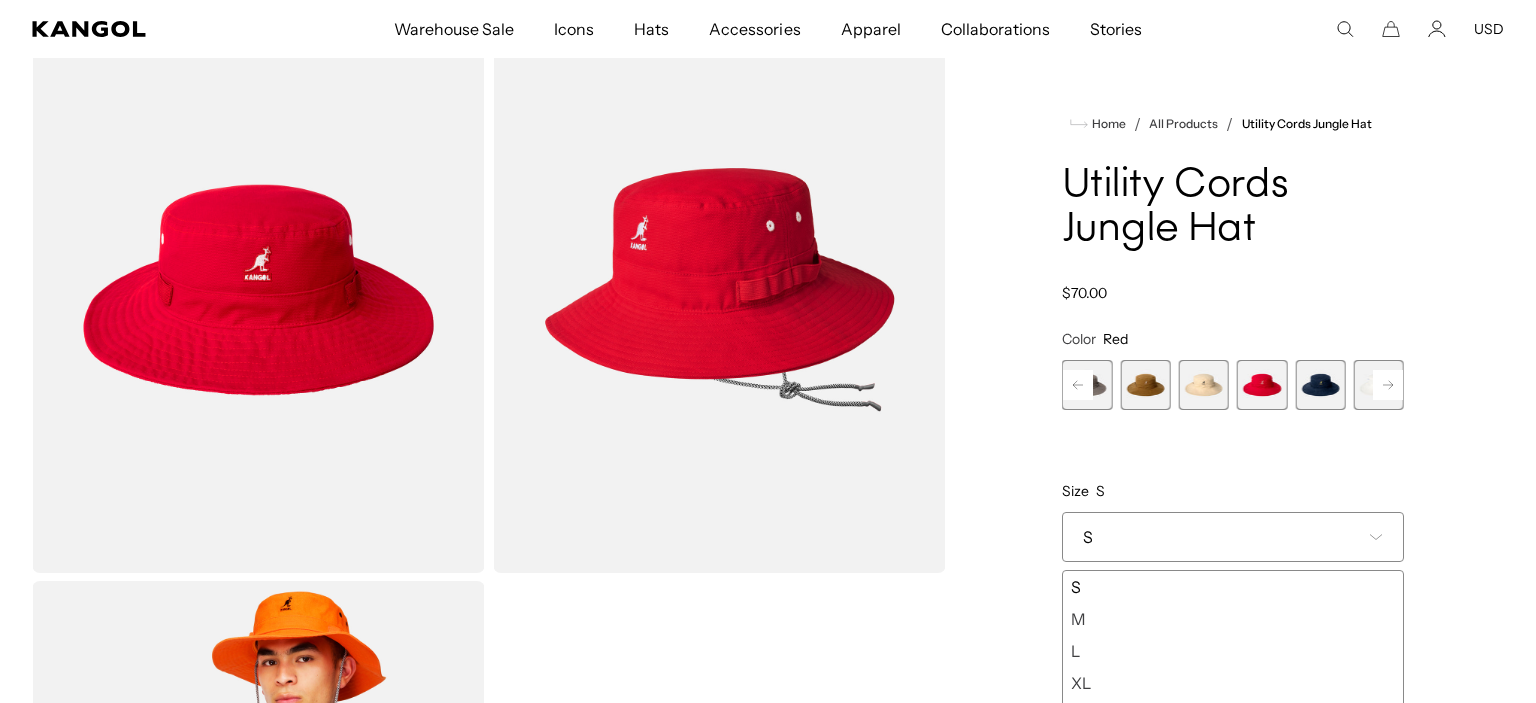 click 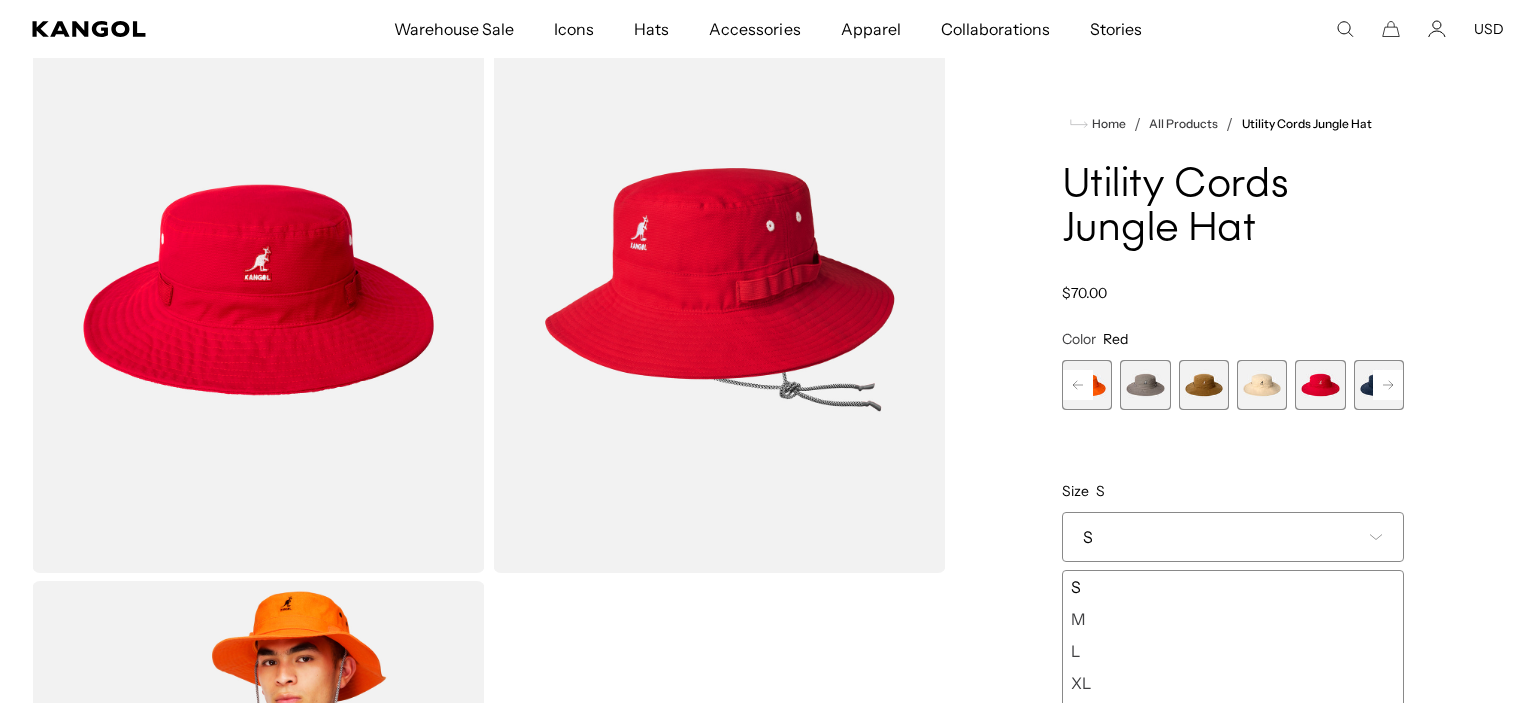 click 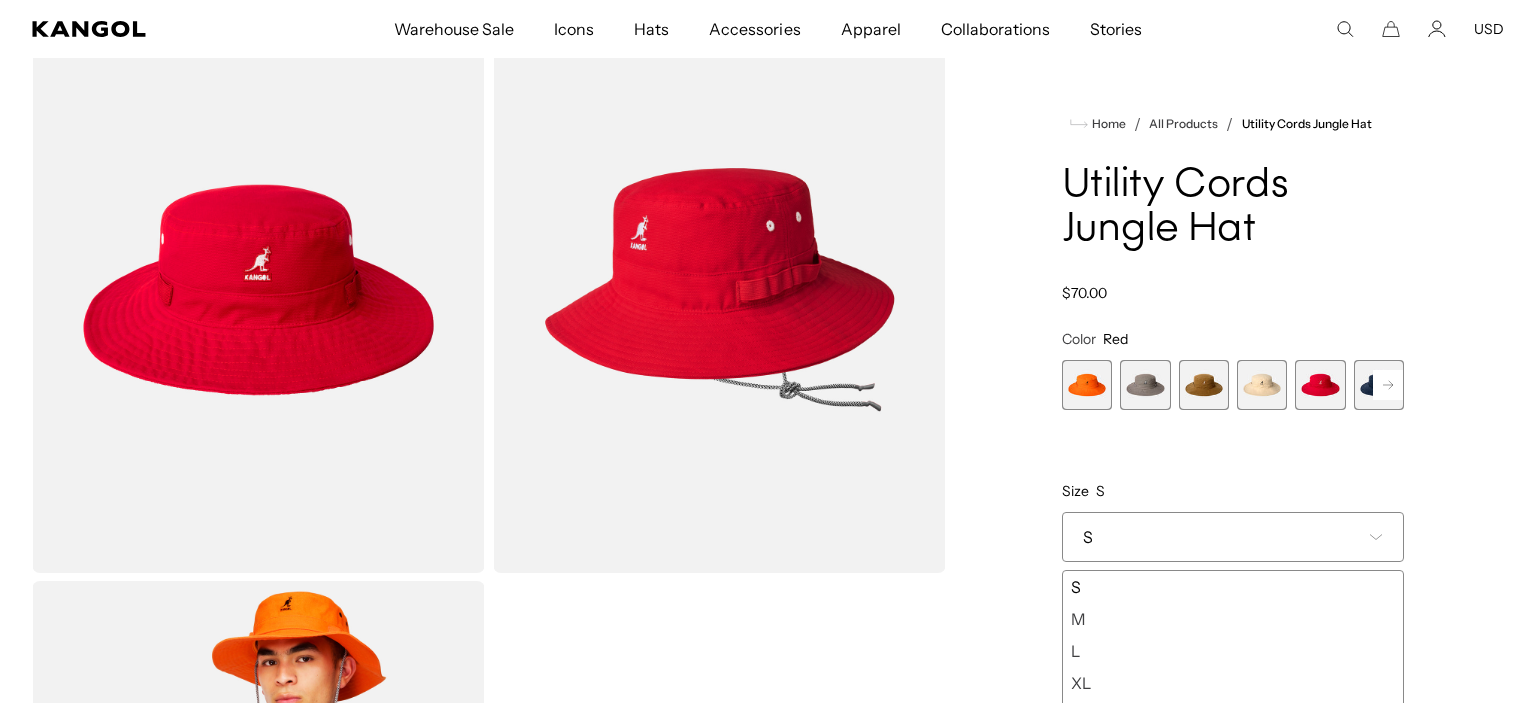 click at bounding box center (1145, 385) 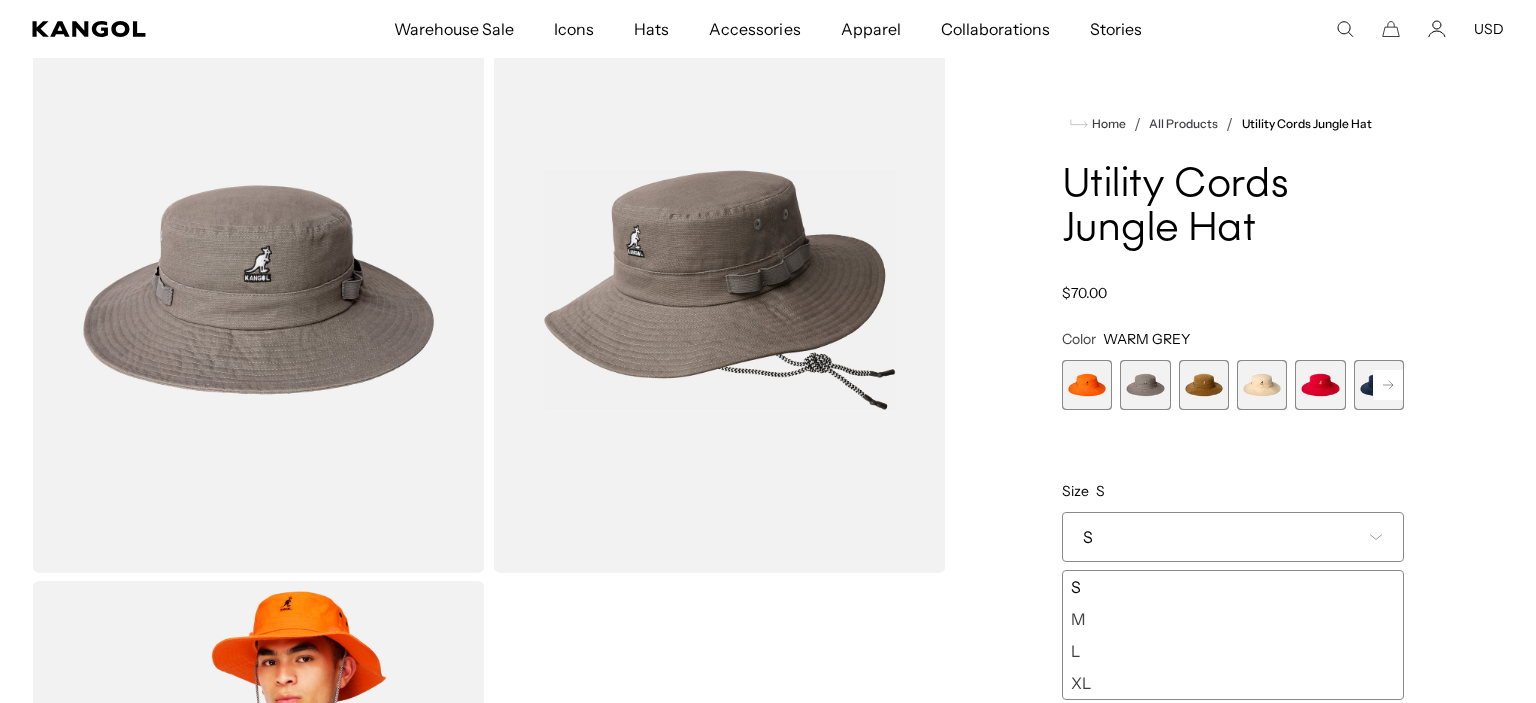 scroll, scrollTop: 0, scrollLeft: 412, axis: horizontal 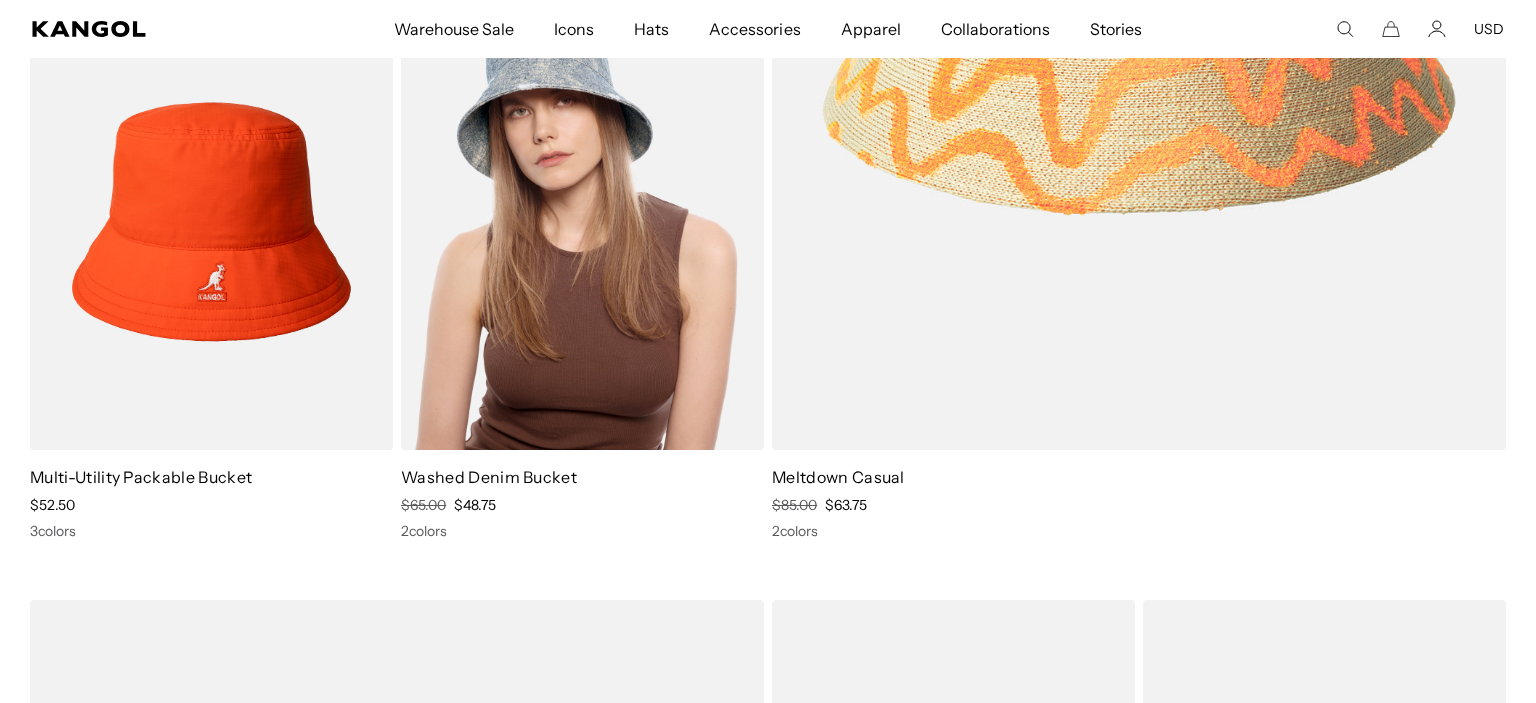 click at bounding box center [582, 222] 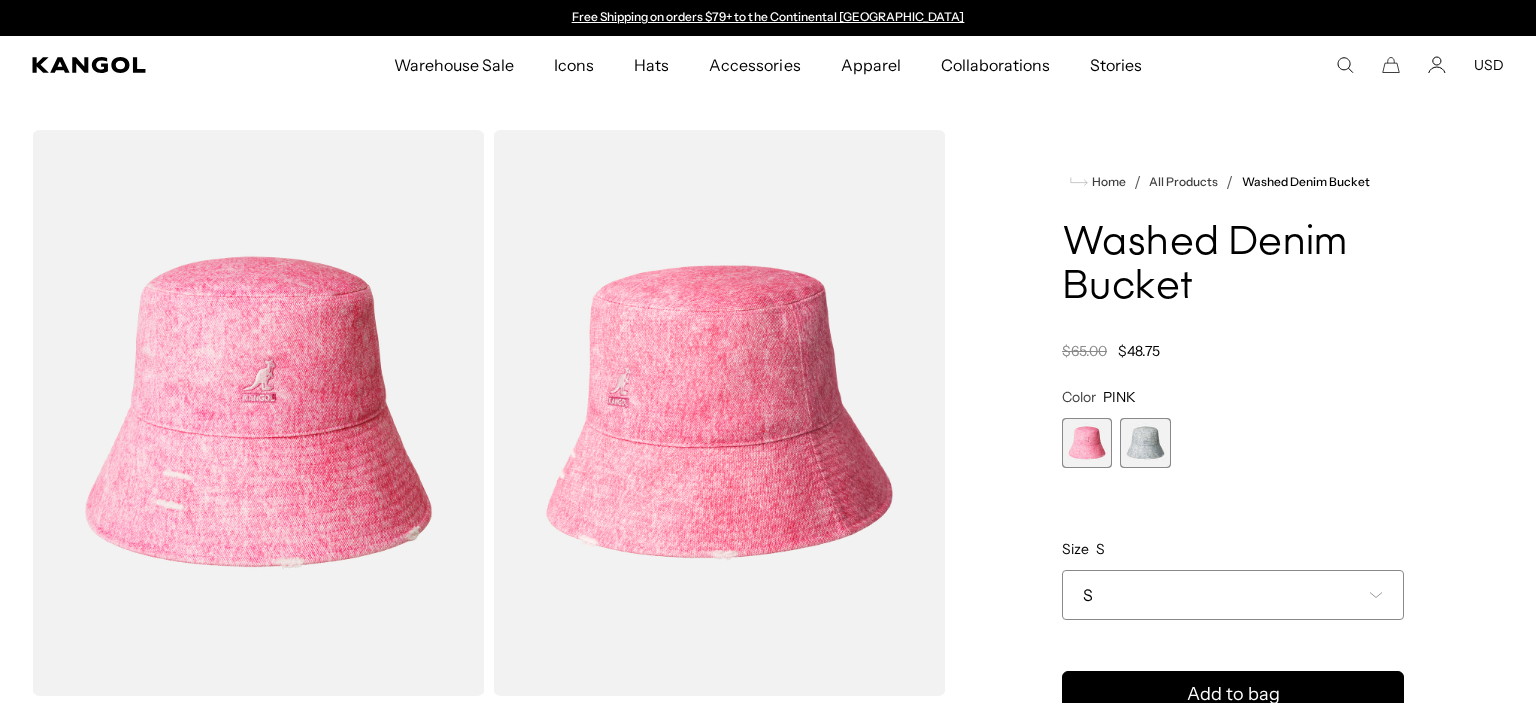 scroll, scrollTop: 0, scrollLeft: 0, axis: both 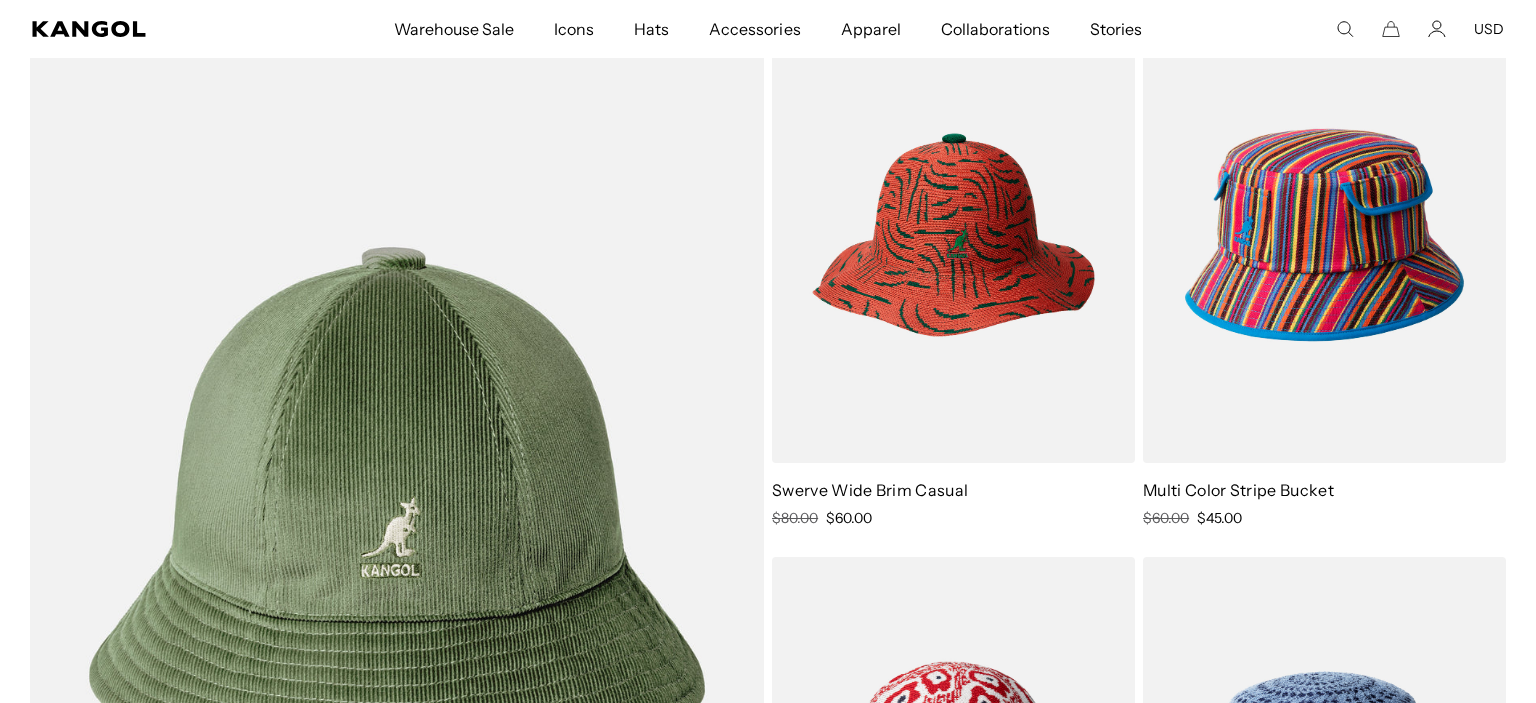 click at bounding box center (953, 235) 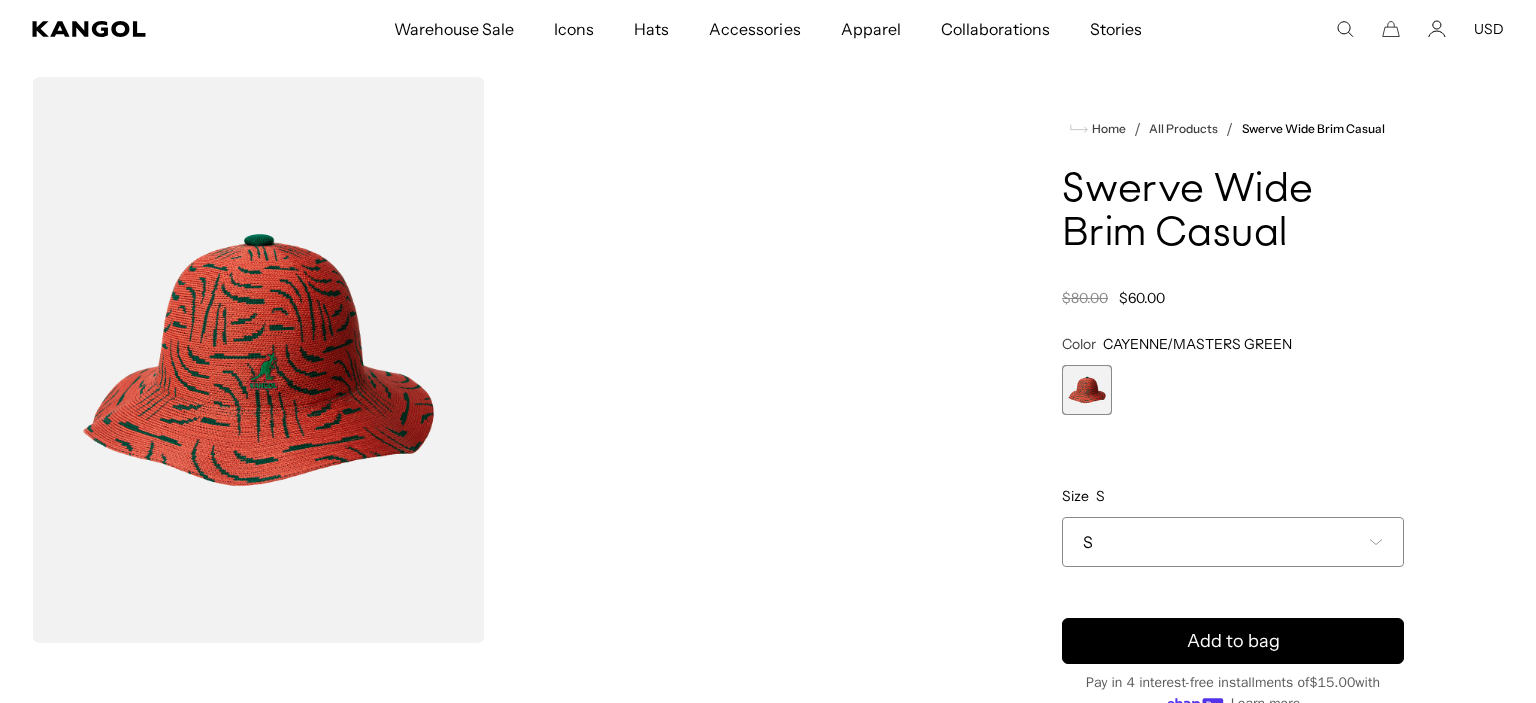 scroll, scrollTop: 113, scrollLeft: 0, axis: vertical 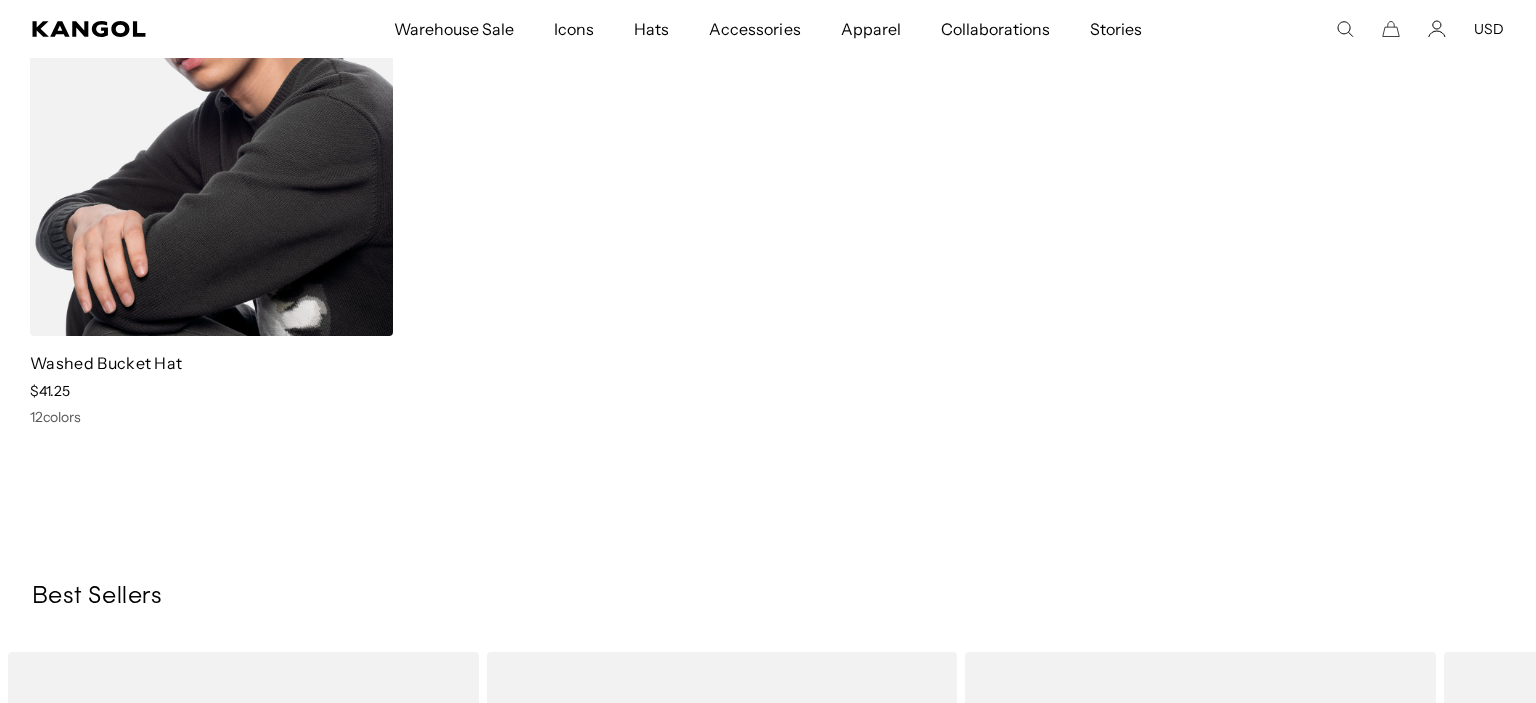 click at bounding box center [211, 108] 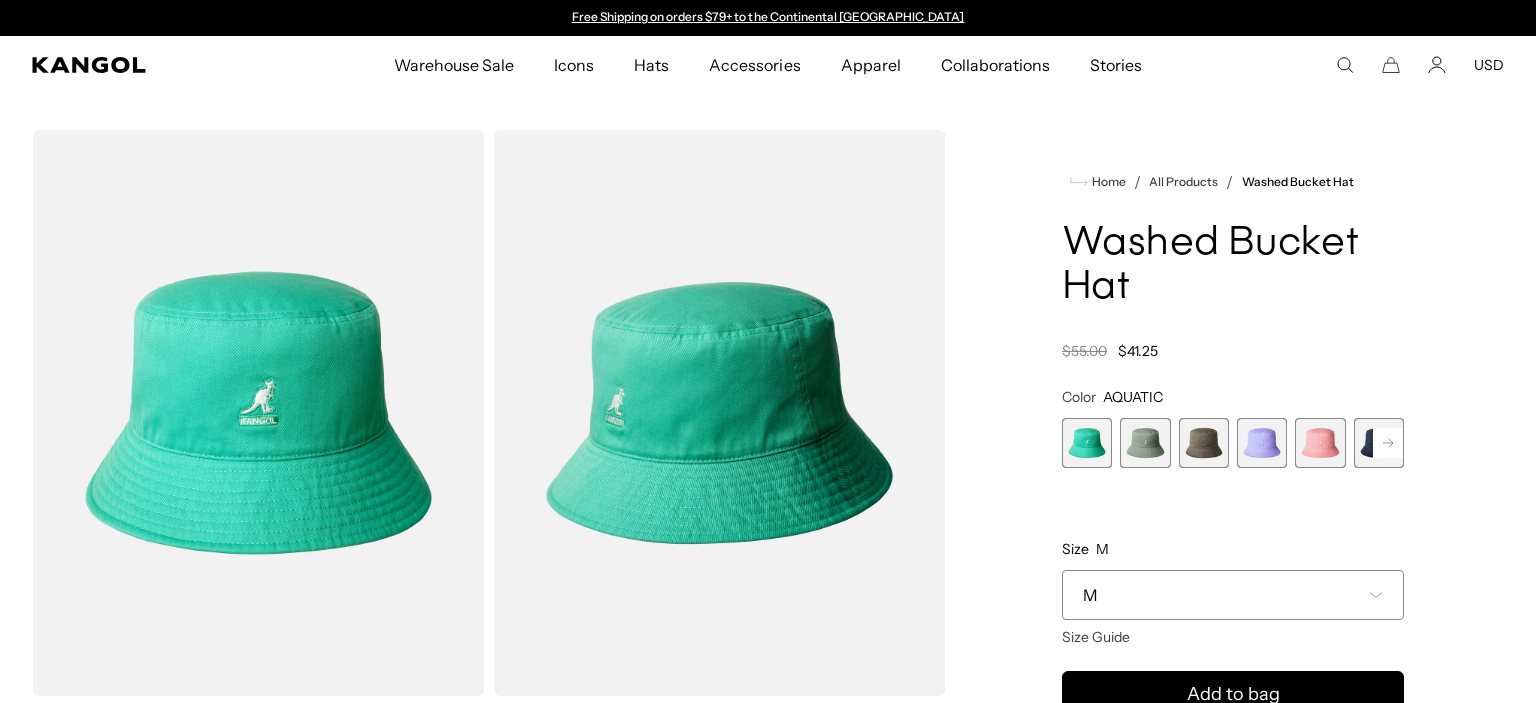 scroll, scrollTop: 0, scrollLeft: 0, axis: both 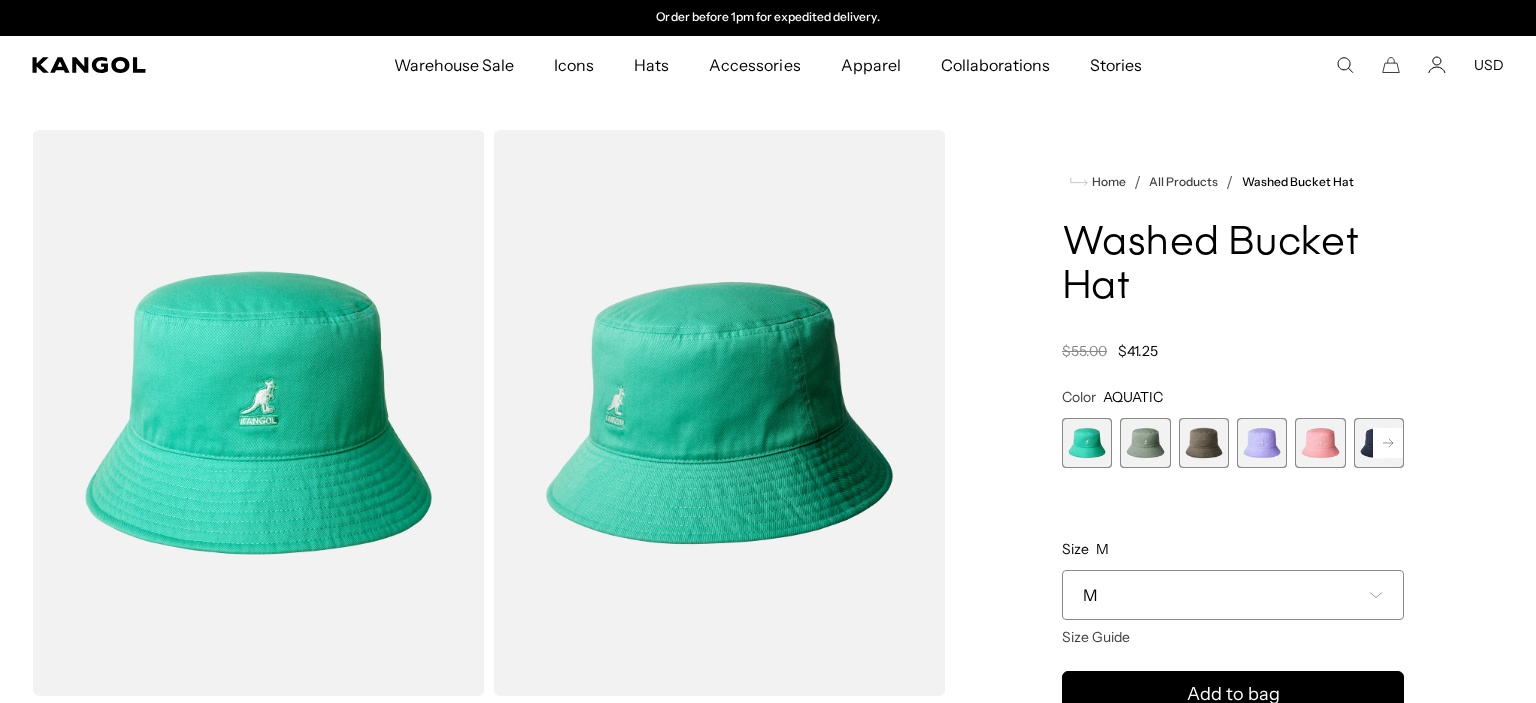 click 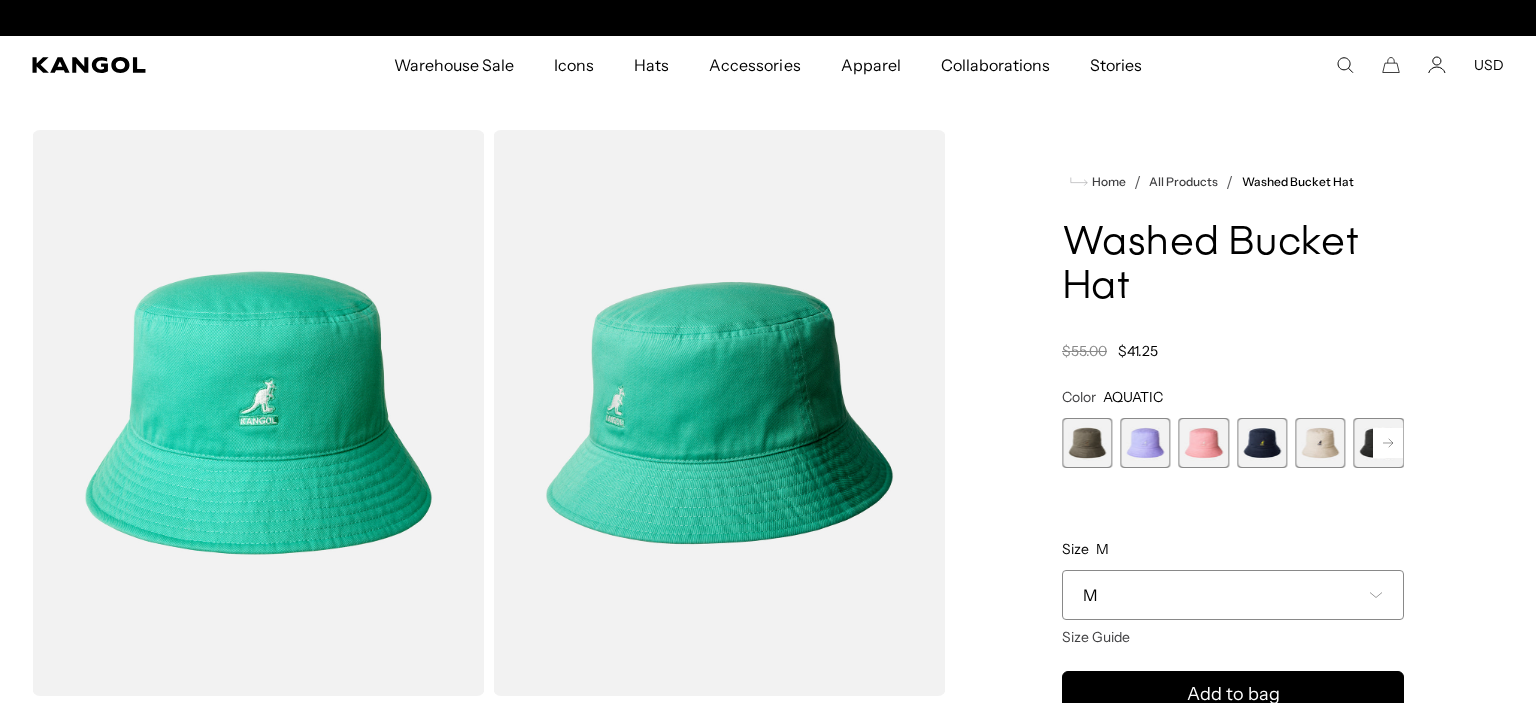 click 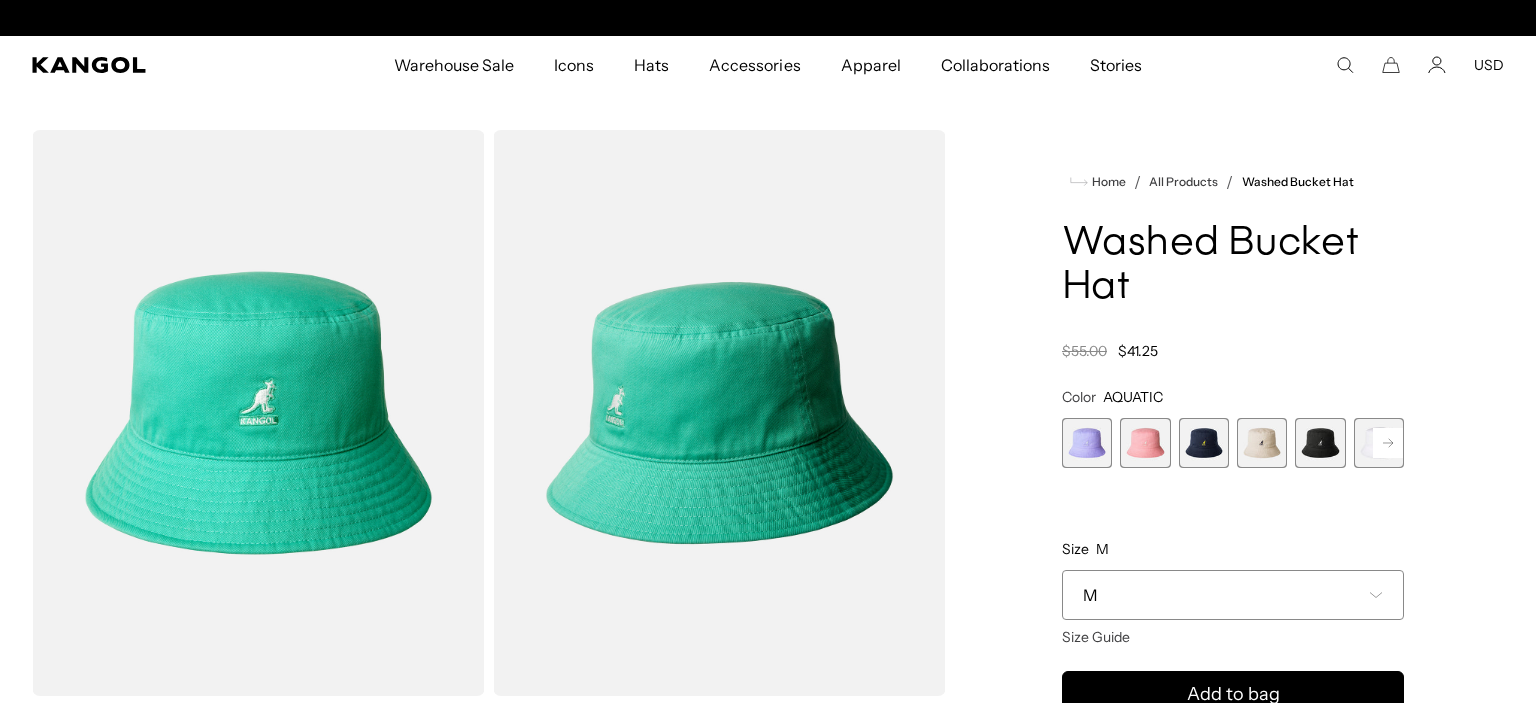 scroll, scrollTop: 0, scrollLeft: 0, axis: both 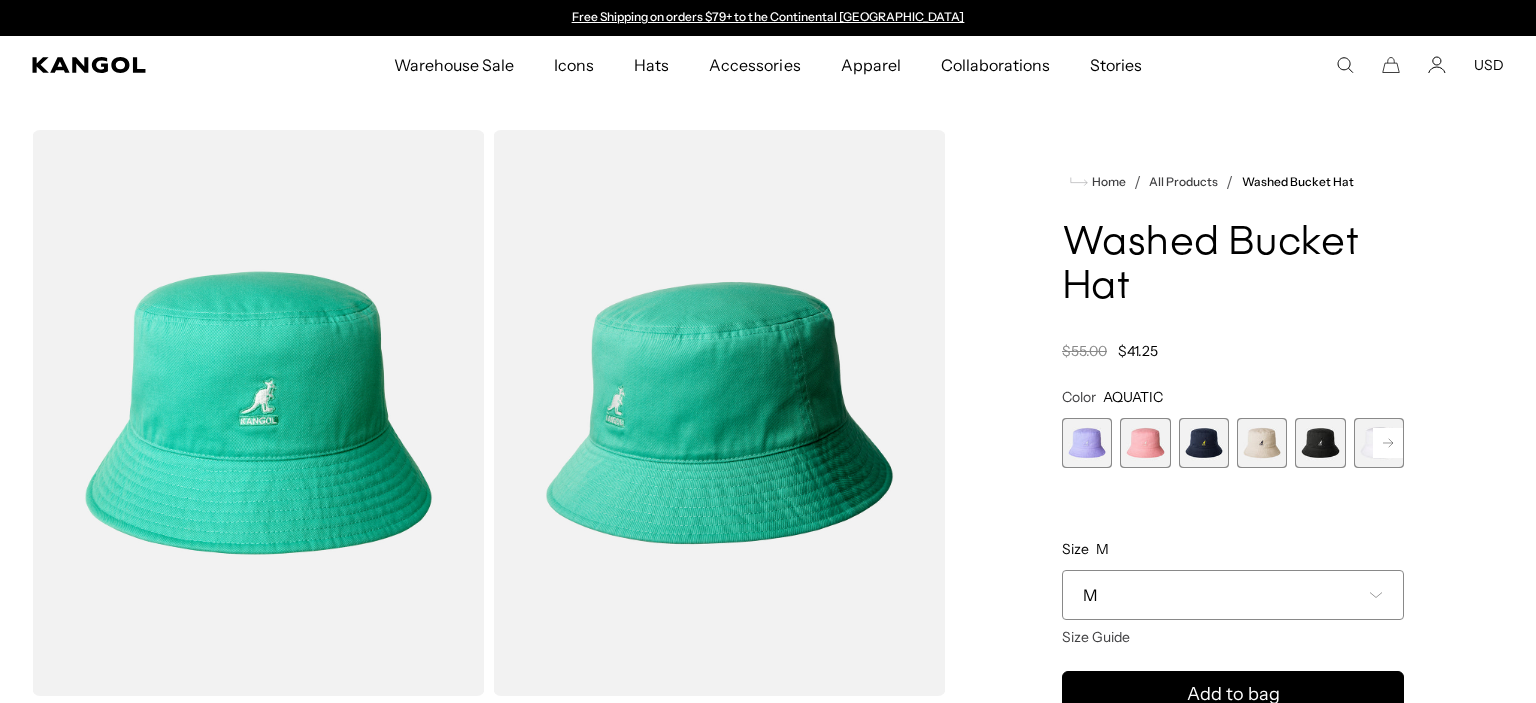 click 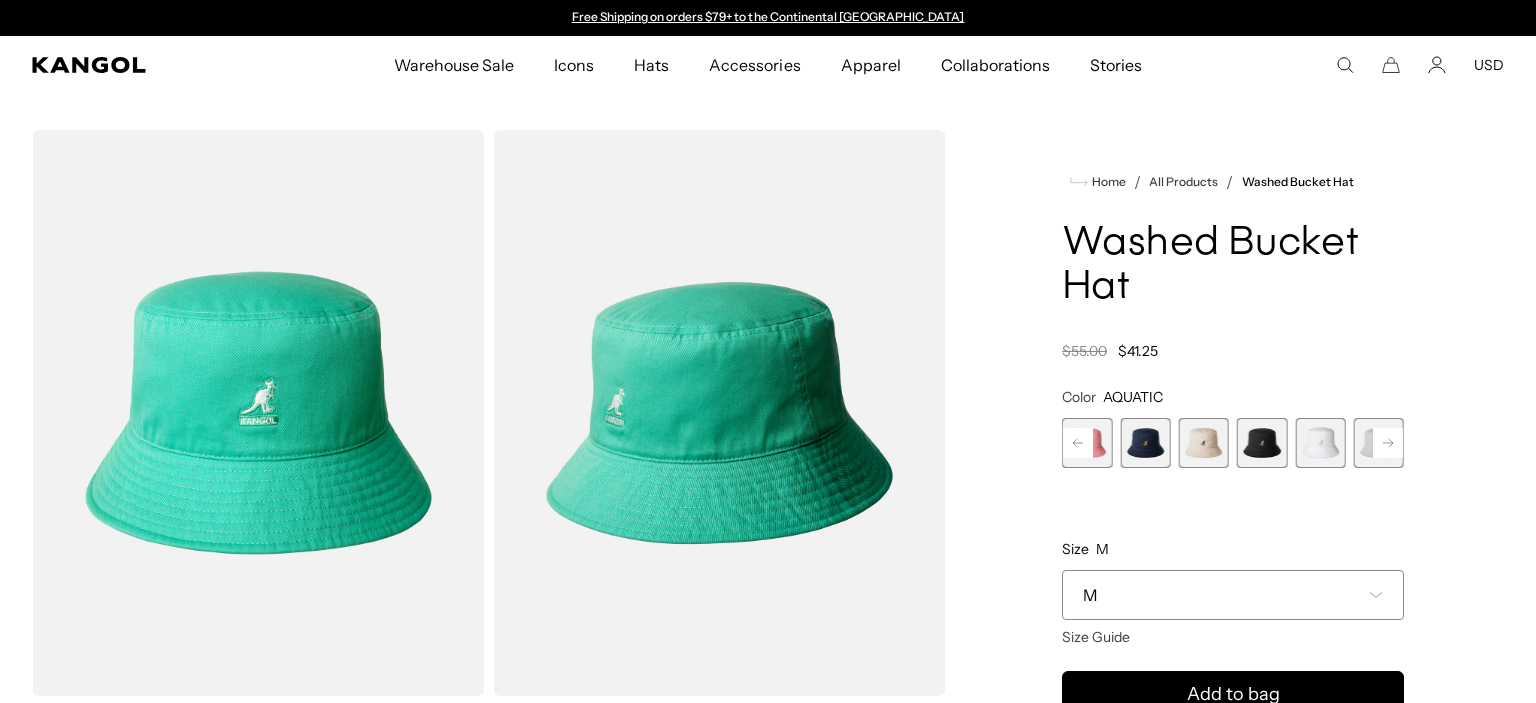 click 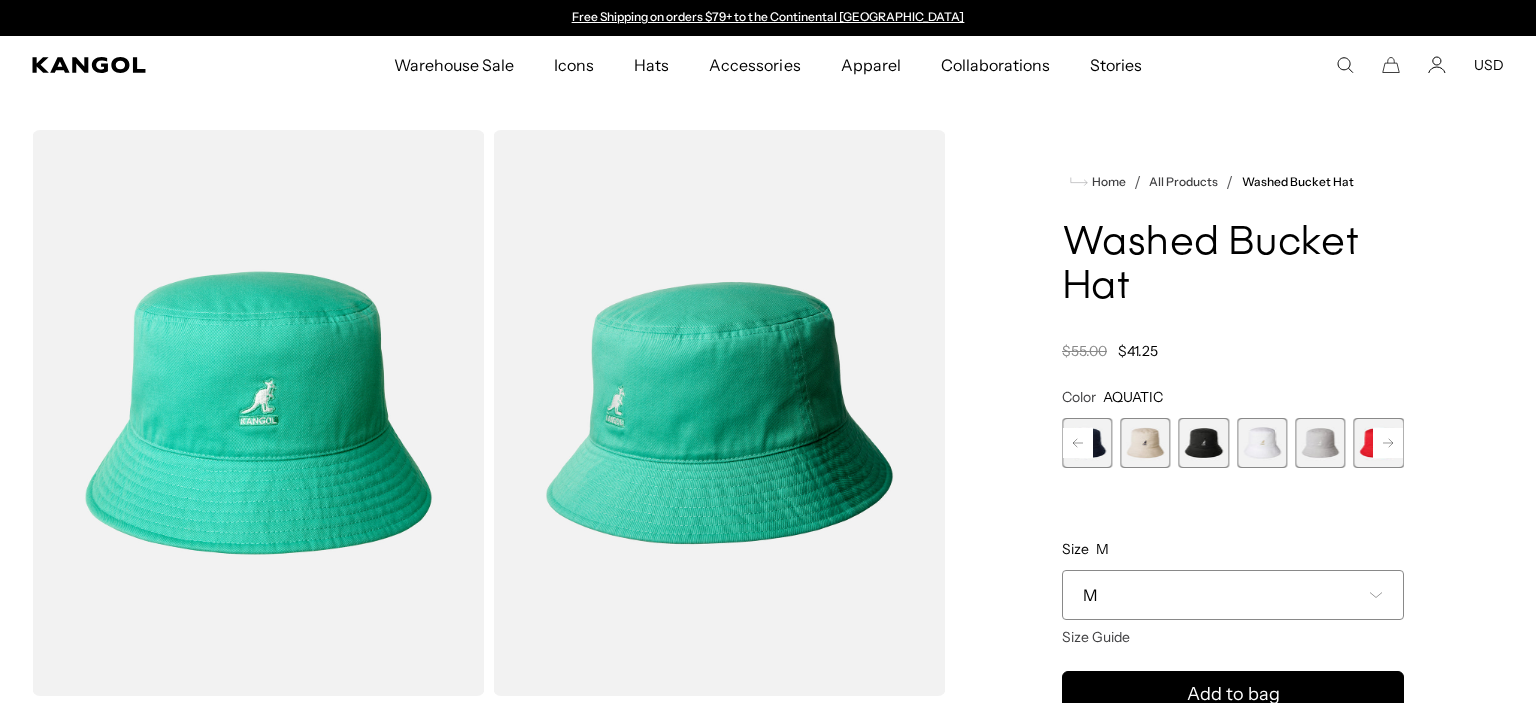 click 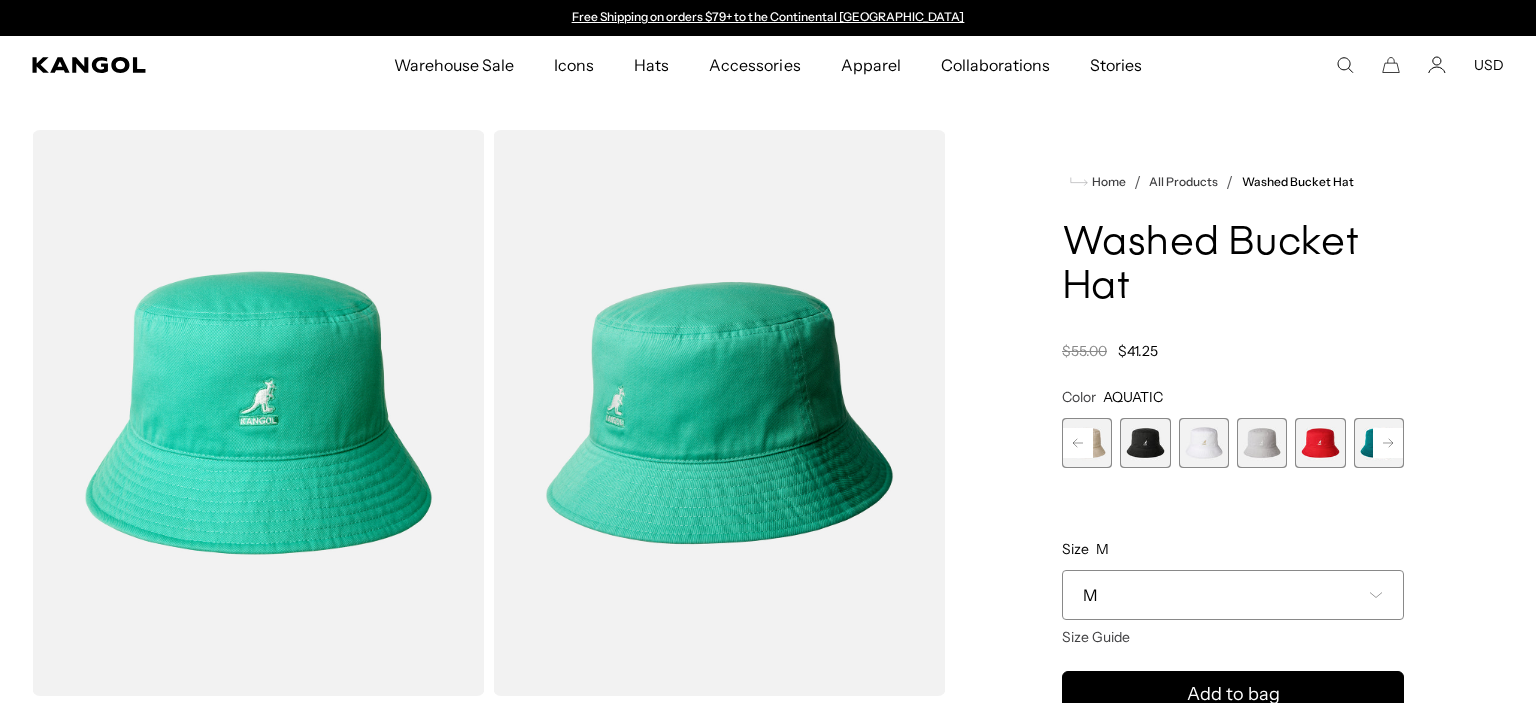 click on "Previous
Next
AQUATIC
Variant sold out or unavailable
SAGE GREEN
Variant sold out or unavailable
[MEDICAL_DATA]
Variant sold out or unavailable
Iced Lilac
Variant sold out or unavailable
Pepto
Variant sold out or unavailable
Navy
Variant sold out or unavailable
Khaki" at bounding box center [1233, 443] 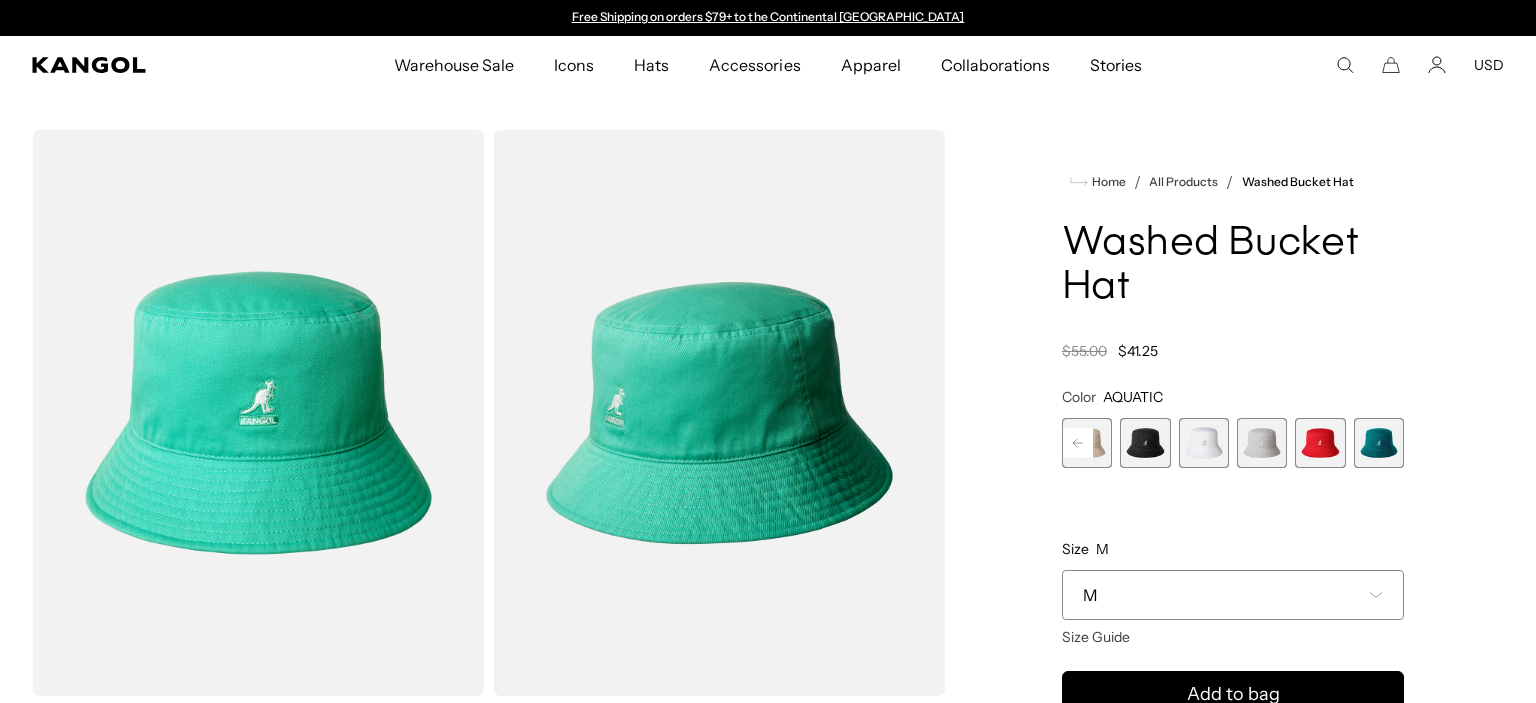 click at bounding box center (1379, 443) 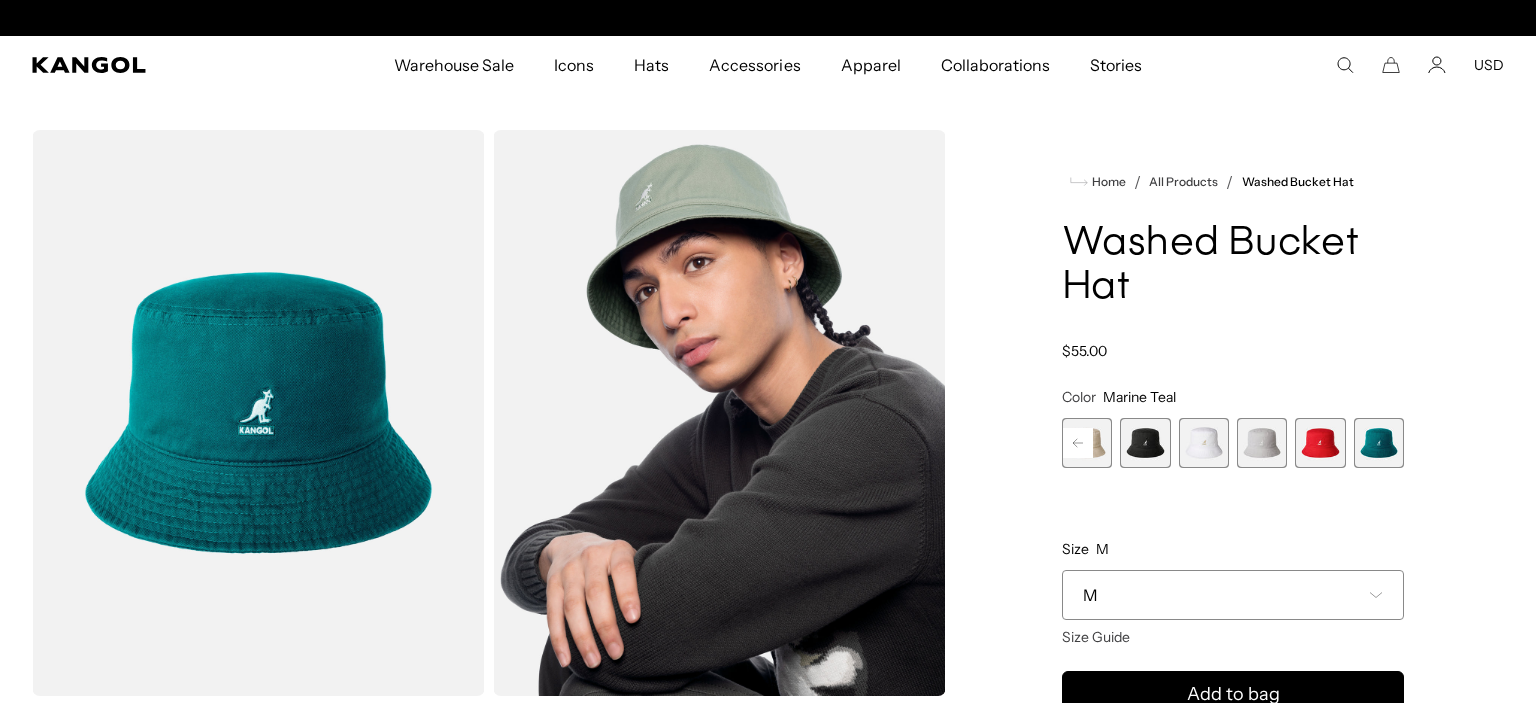 scroll, scrollTop: 0, scrollLeft: 412, axis: horizontal 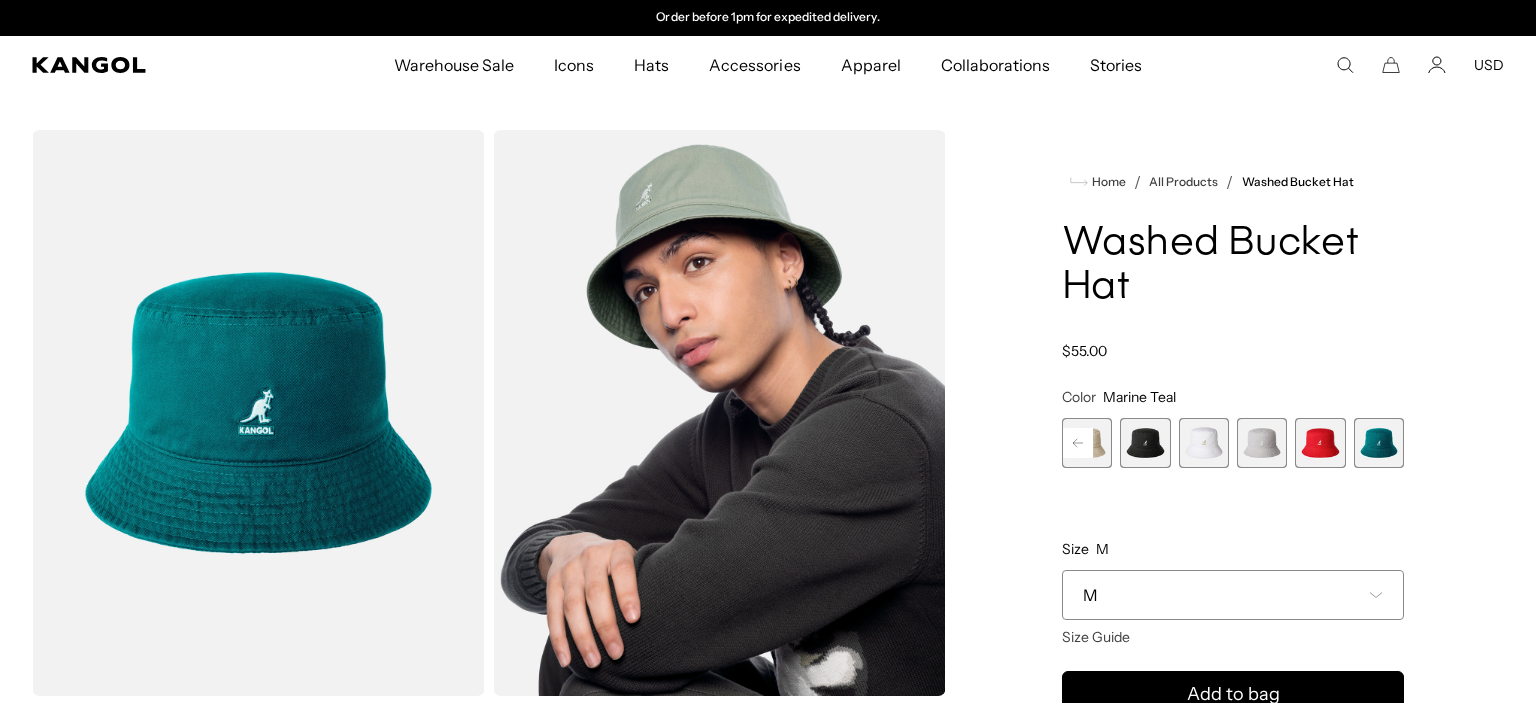 click at bounding box center (1320, 443) 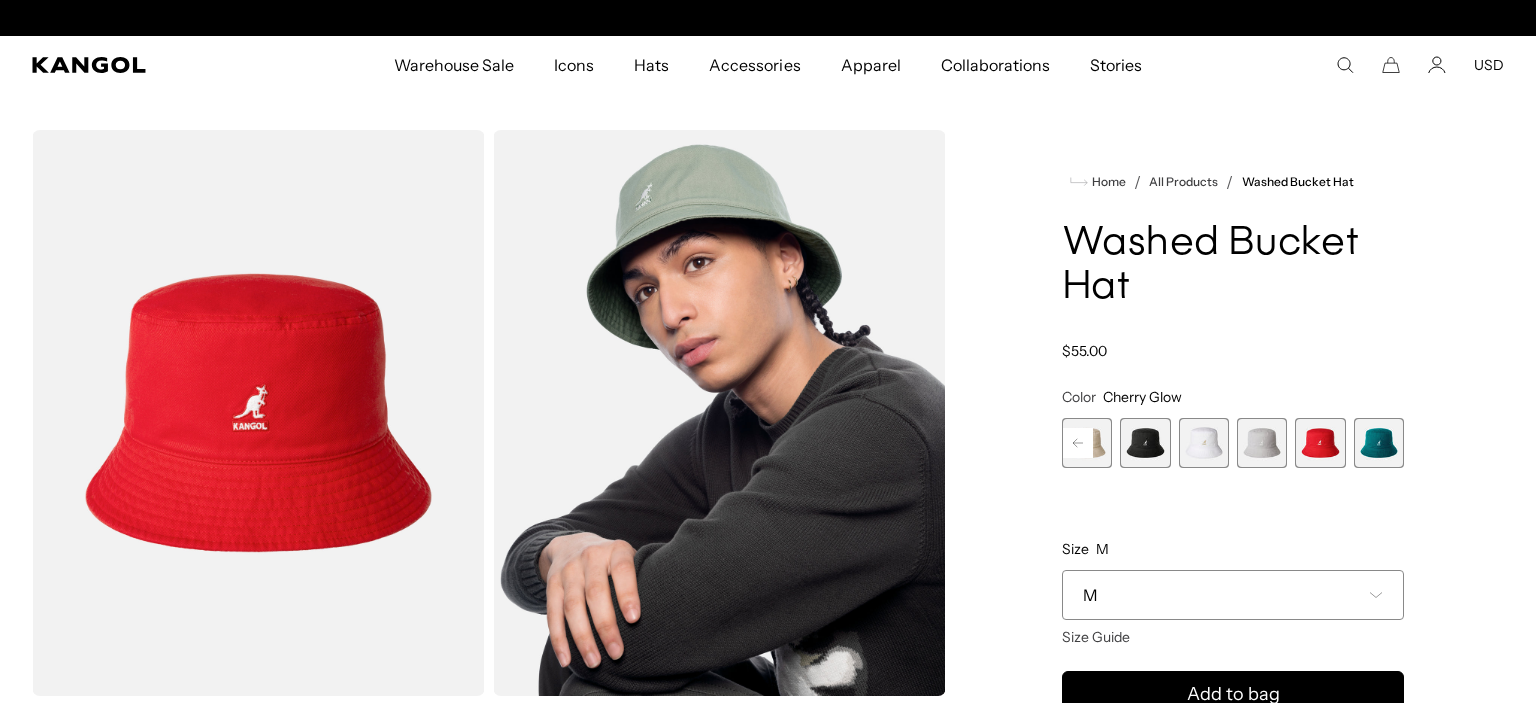 scroll, scrollTop: 0, scrollLeft: 412, axis: horizontal 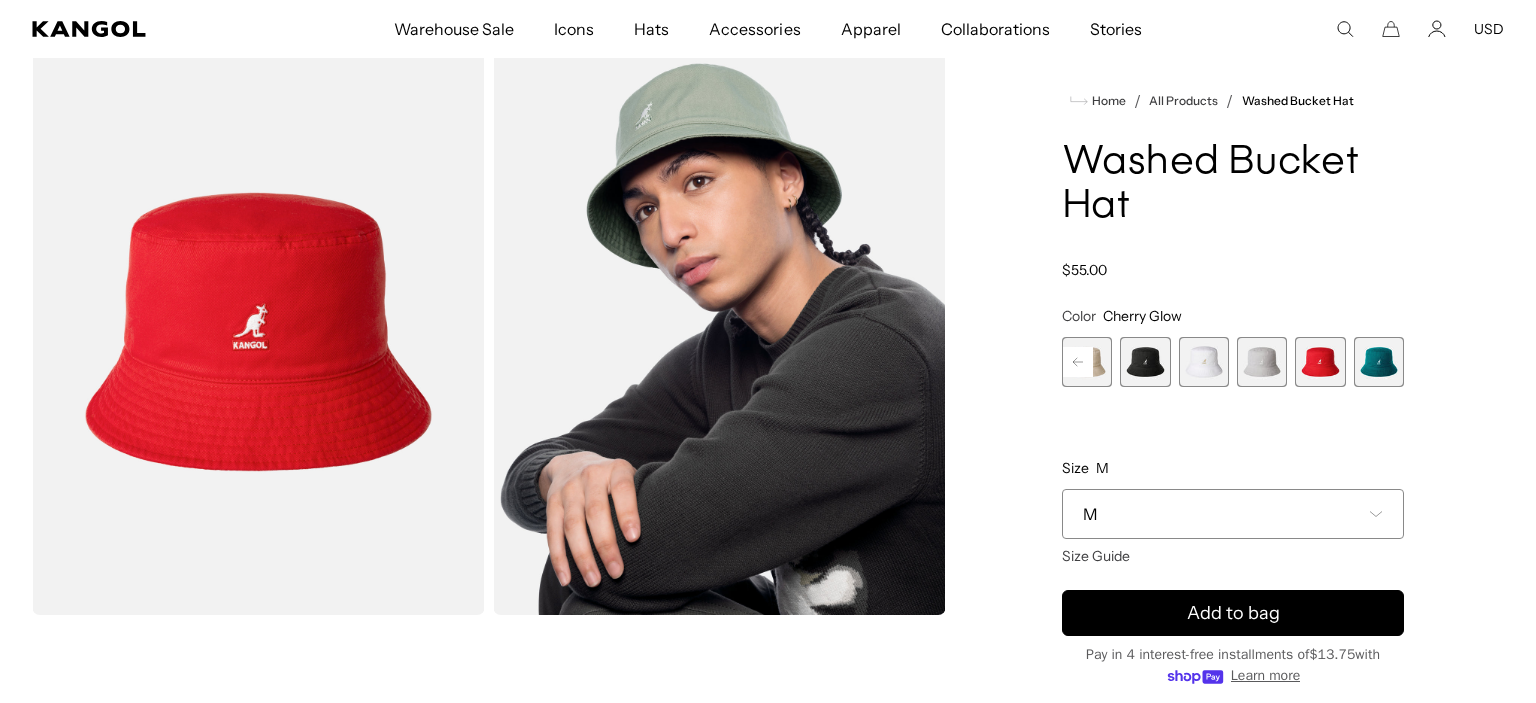 click at bounding box center (1145, 362) 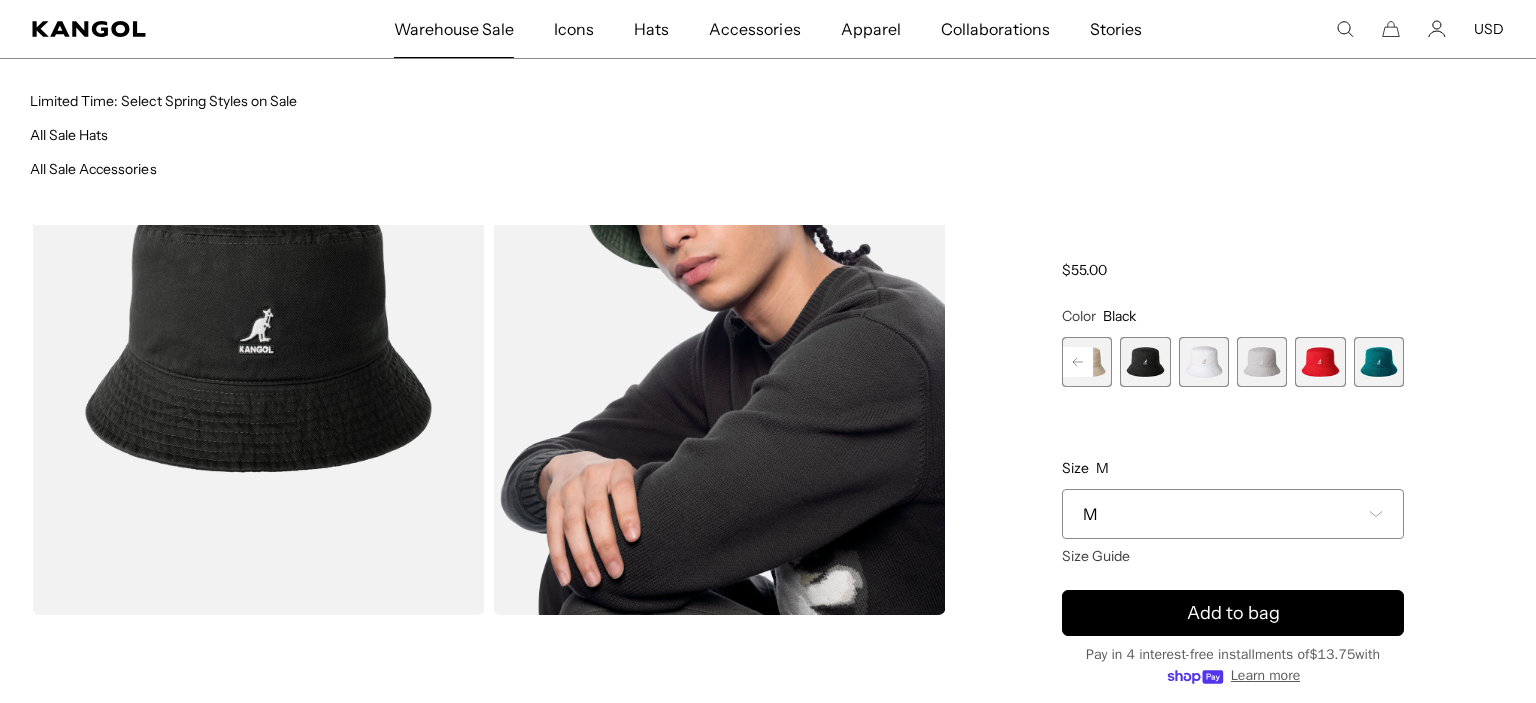 scroll, scrollTop: 0, scrollLeft: 412, axis: horizontal 